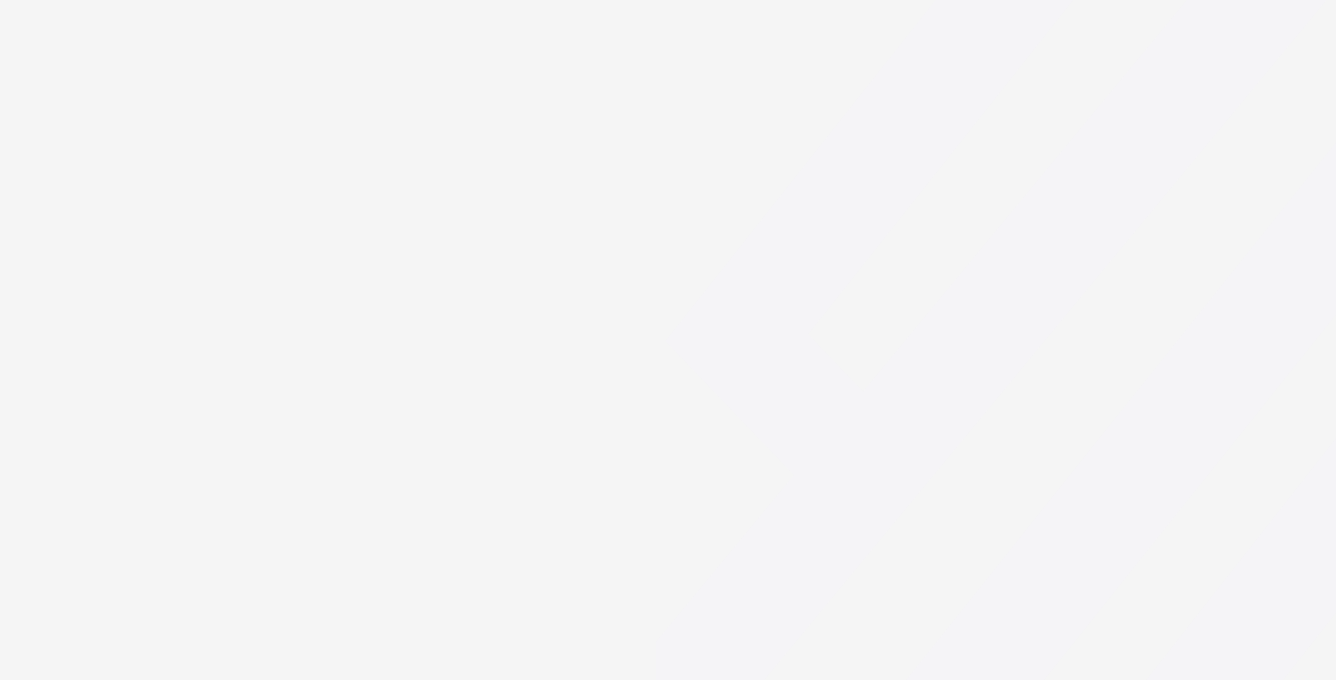 scroll, scrollTop: 0, scrollLeft: 0, axis: both 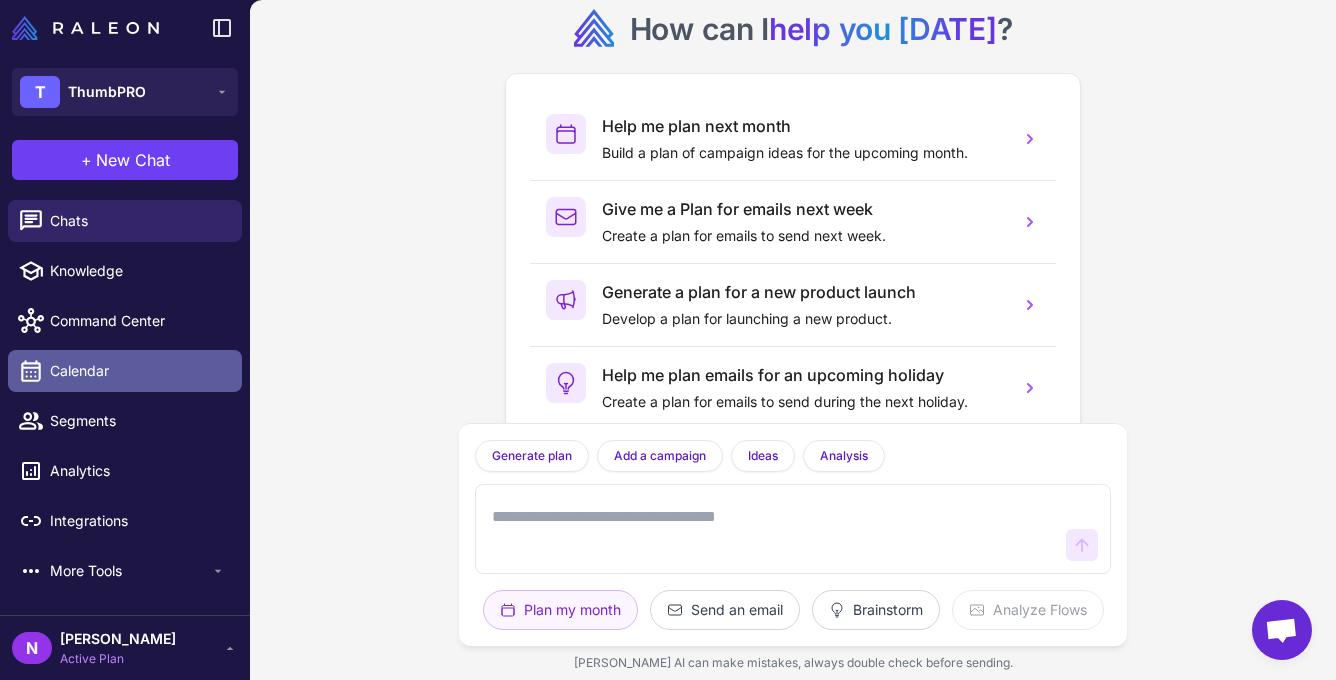click on "Calendar" at bounding box center (138, 371) 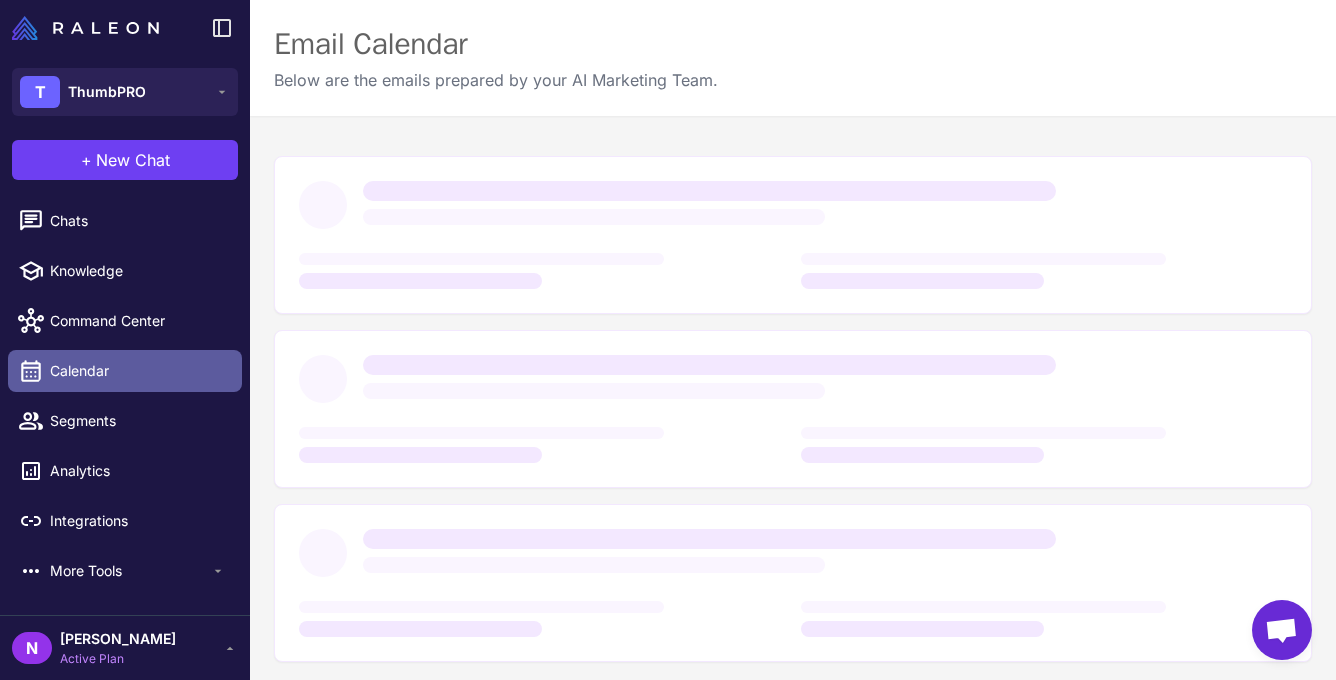 click on "Calendar" at bounding box center [138, 371] 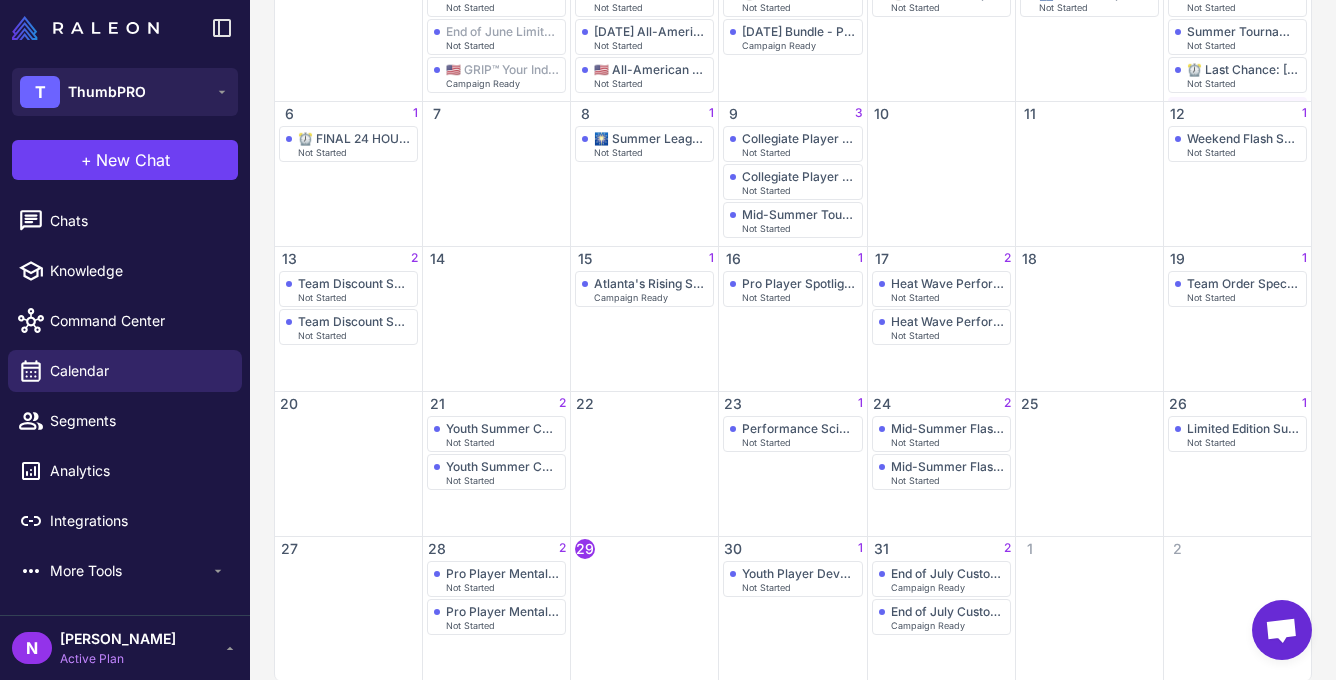 scroll, scrollTop: 367, scrollLeft: 0, axis: vertical 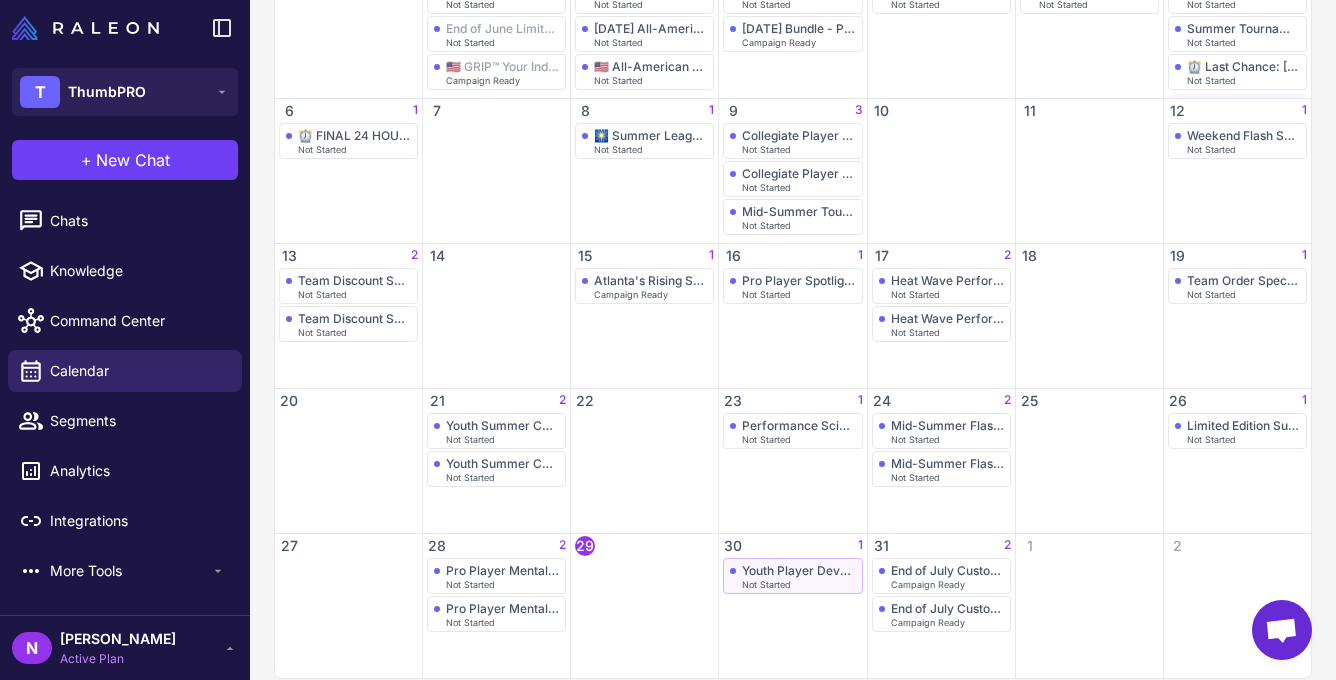 click on "Youth Player Development: Proper Technique with ThumbPRO®" at bounding box center [798, 570] 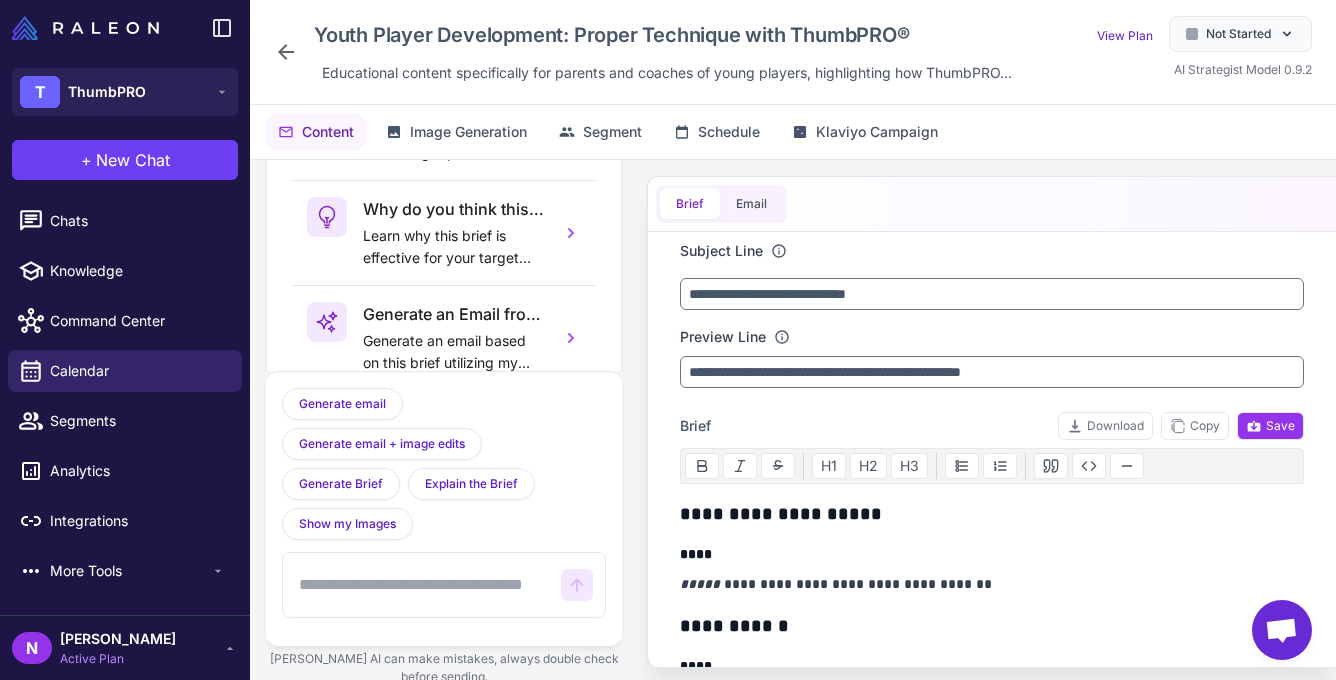 scroll, scrollTop: 164, scrollLeft: 0, axis: vertical 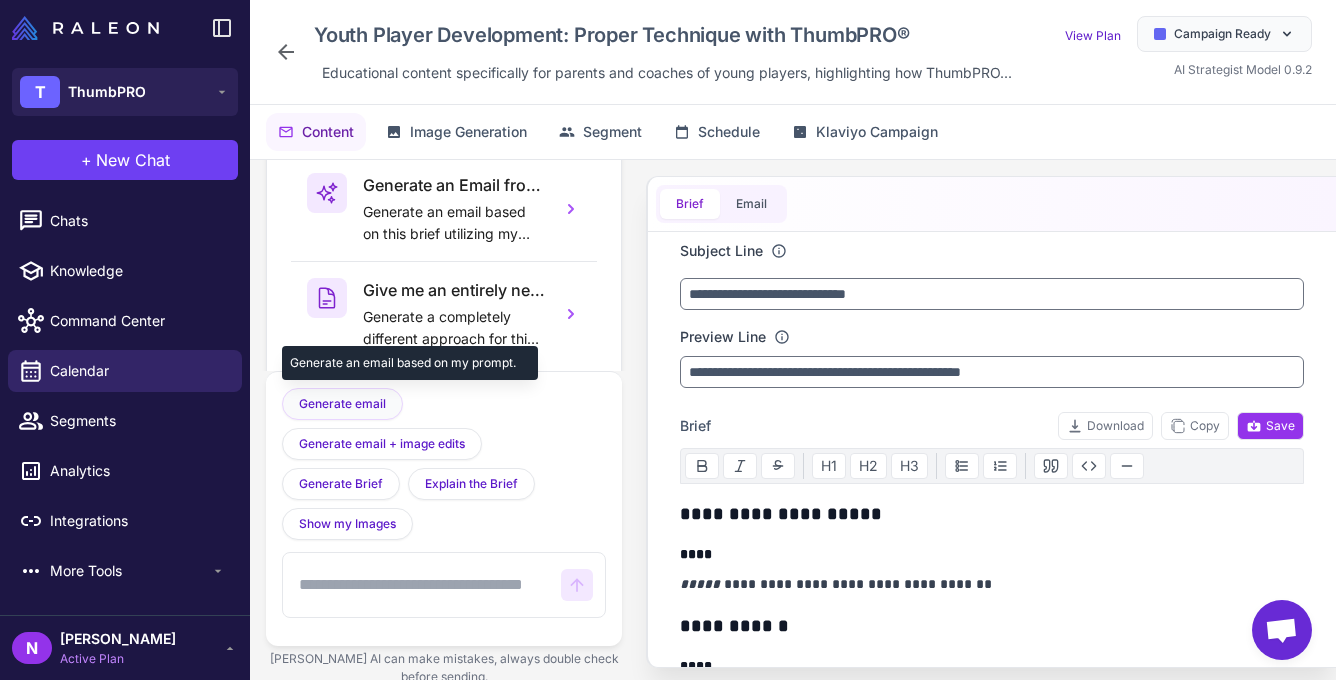 click on "Generate email" at bounding box center (342, 404) 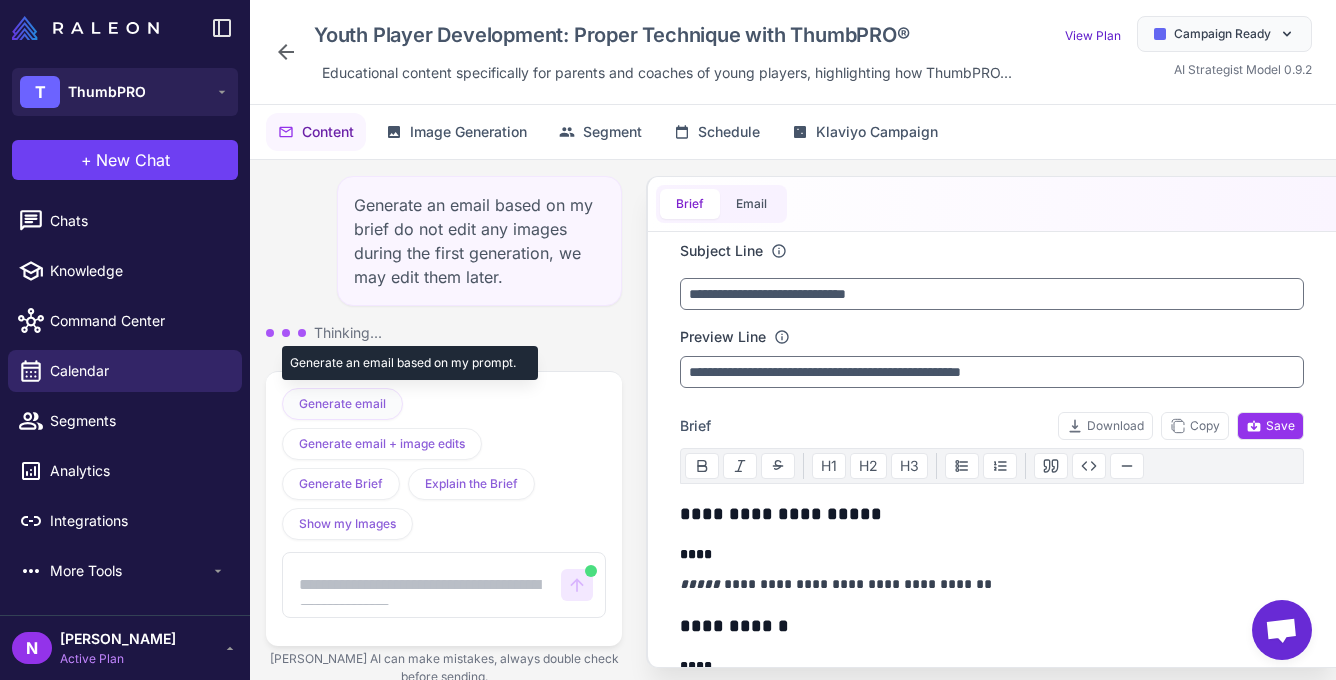 scroll, scrollTop: 2, scrollLeft: 0, axis: vertical 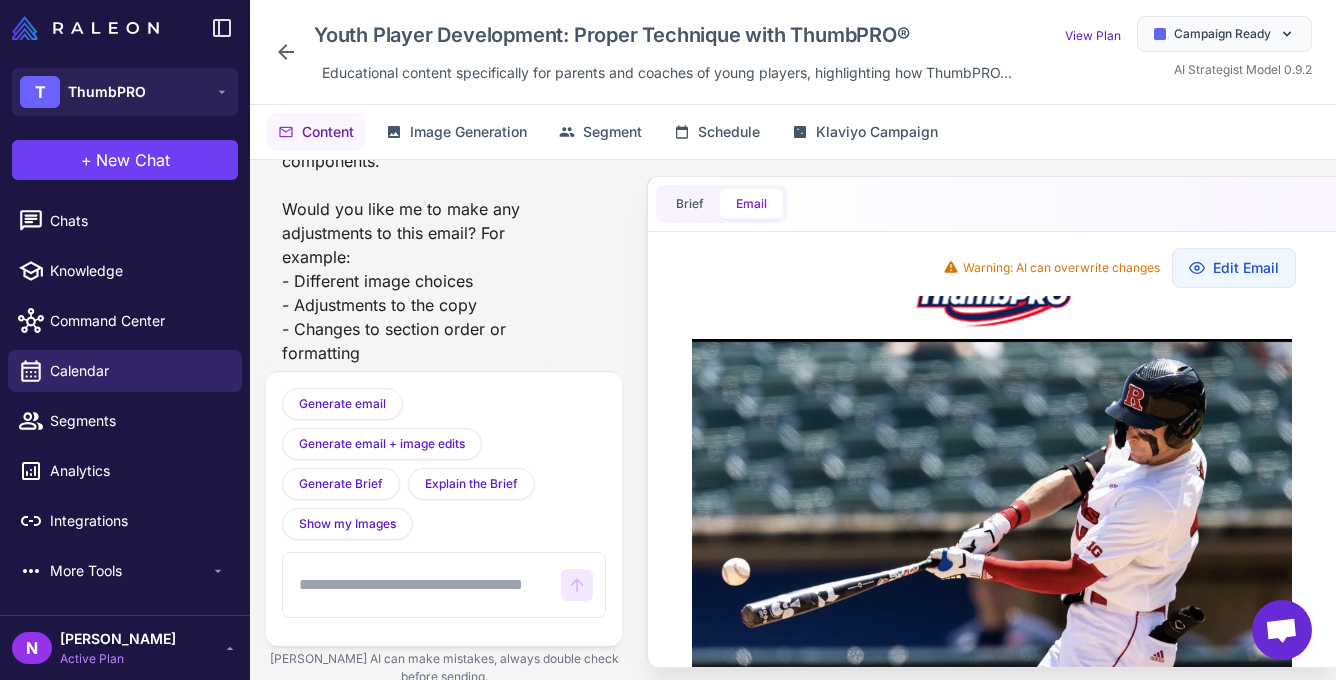 click at bounding box center [422, 585] 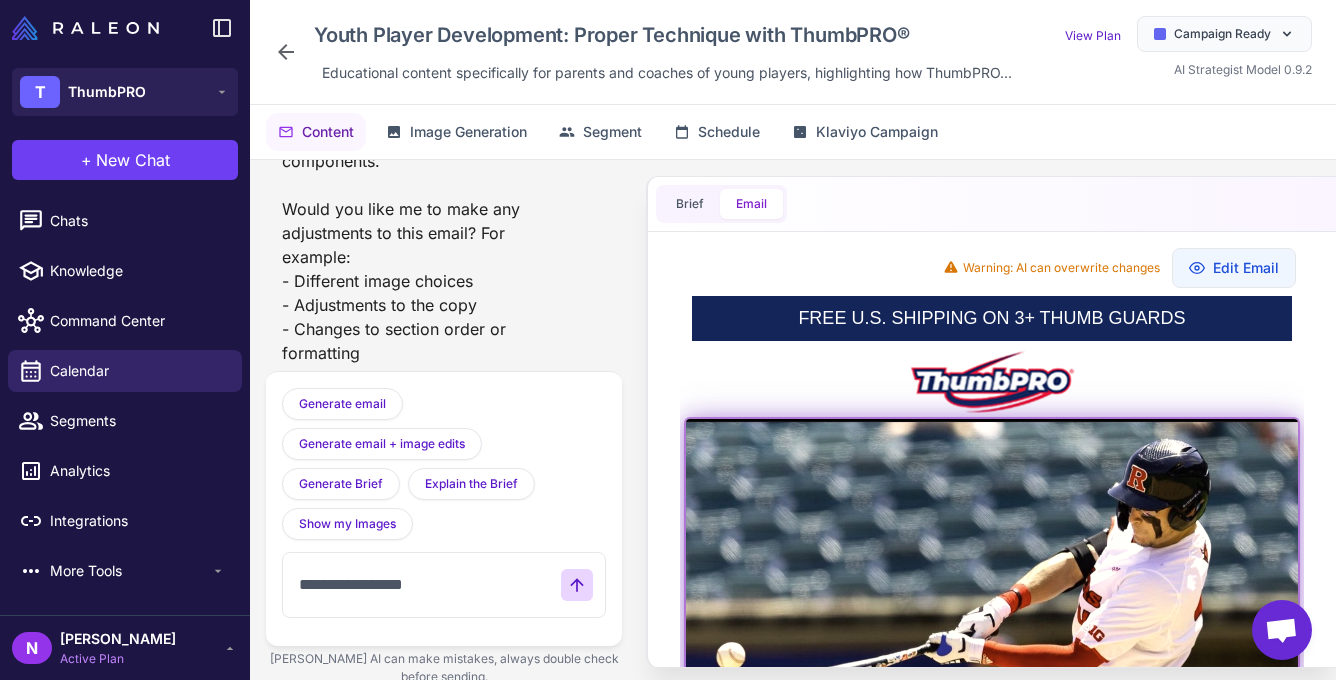 scroll, scrollTop: 0, scrollLeft: 0, axis: both 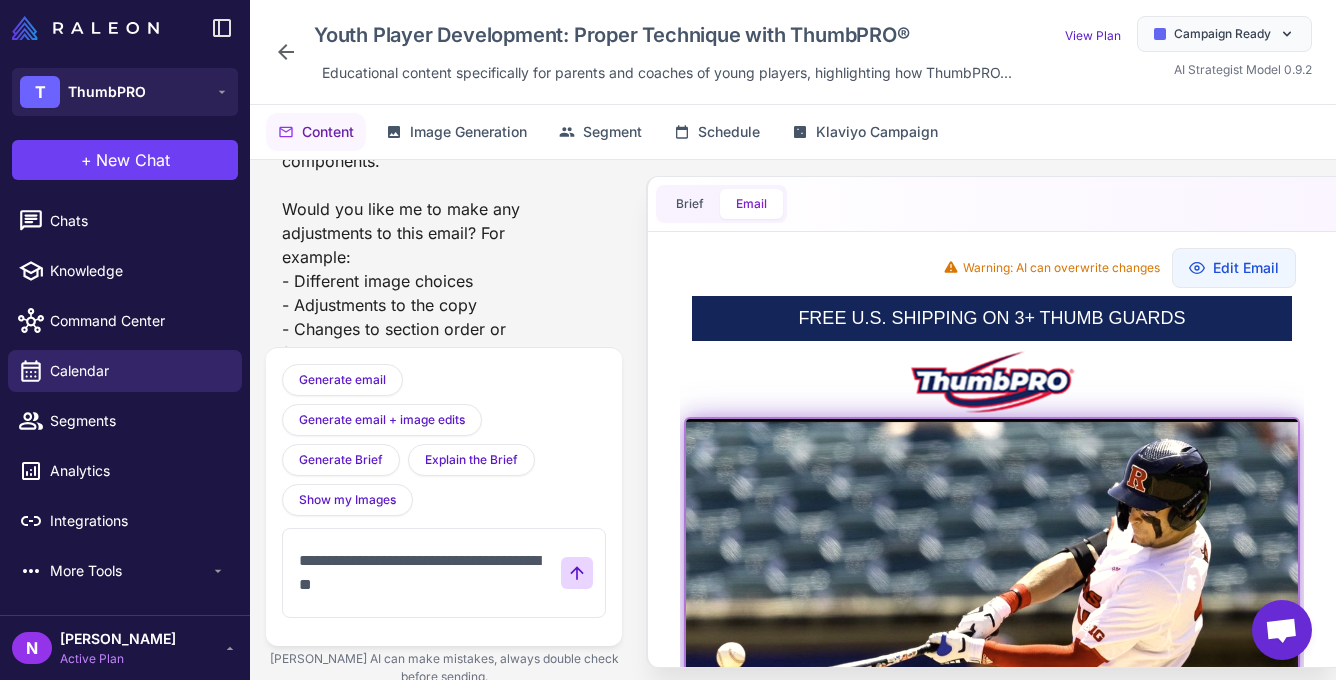 type on "**********" 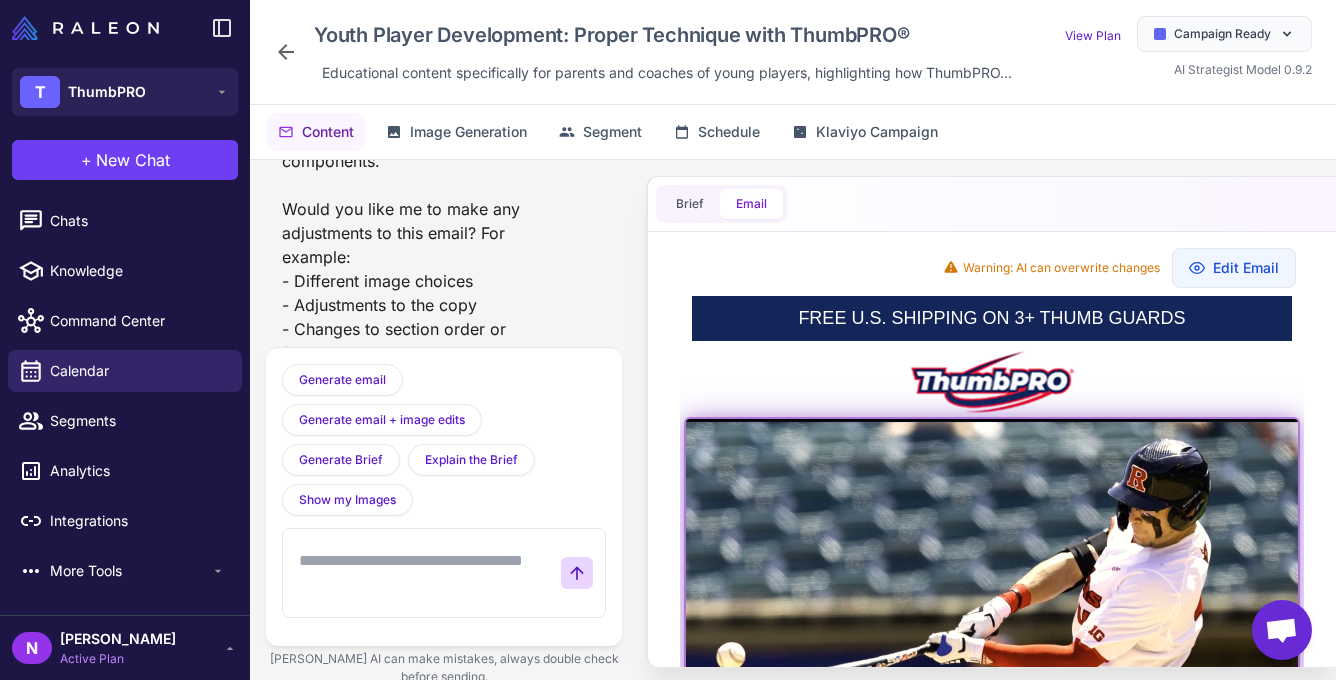 scroll, scrollTop: 3207, scrollLeft: 0, axis: vertical 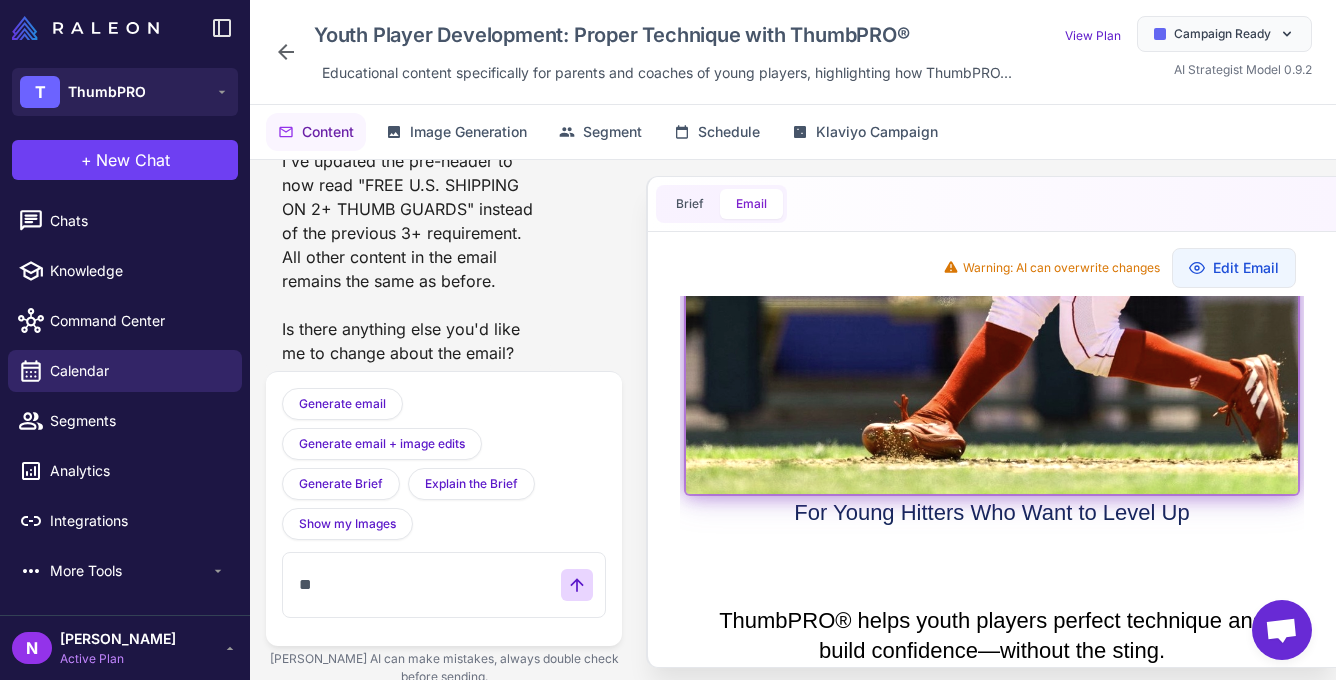 type on "*" 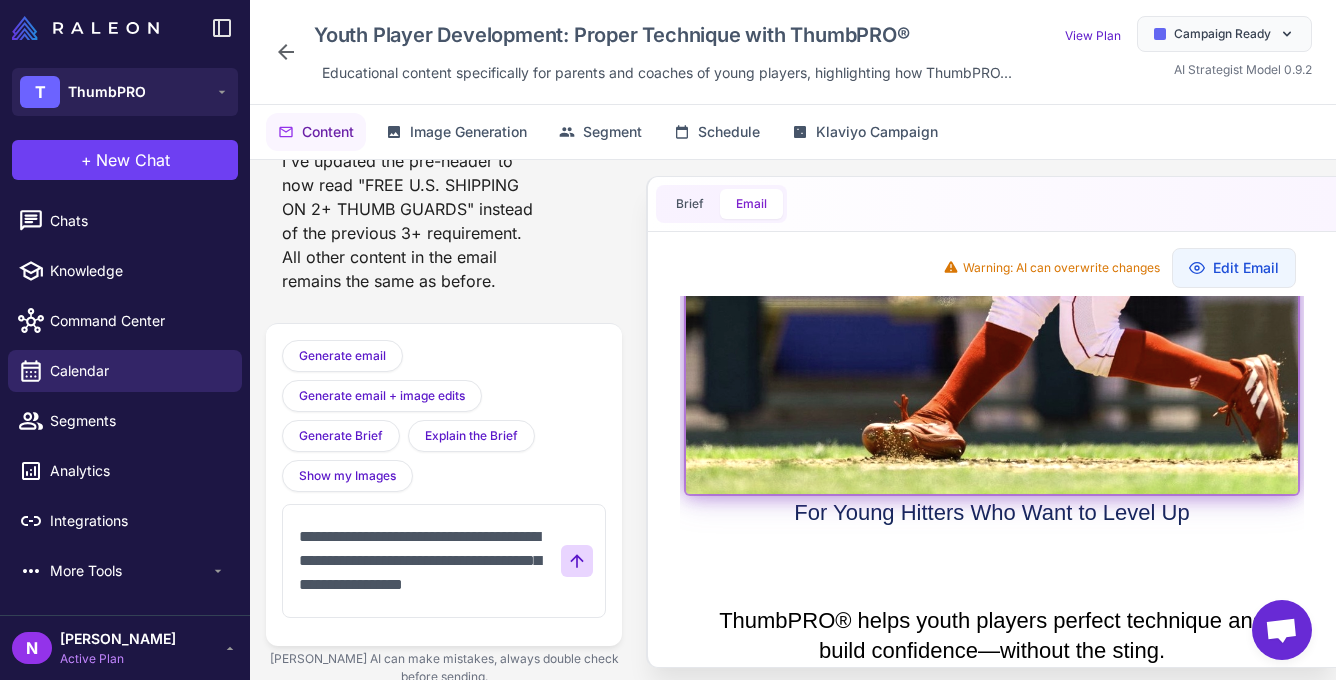 scroll, scrollTop: 6, scrollLeft: 0, axis: vertical 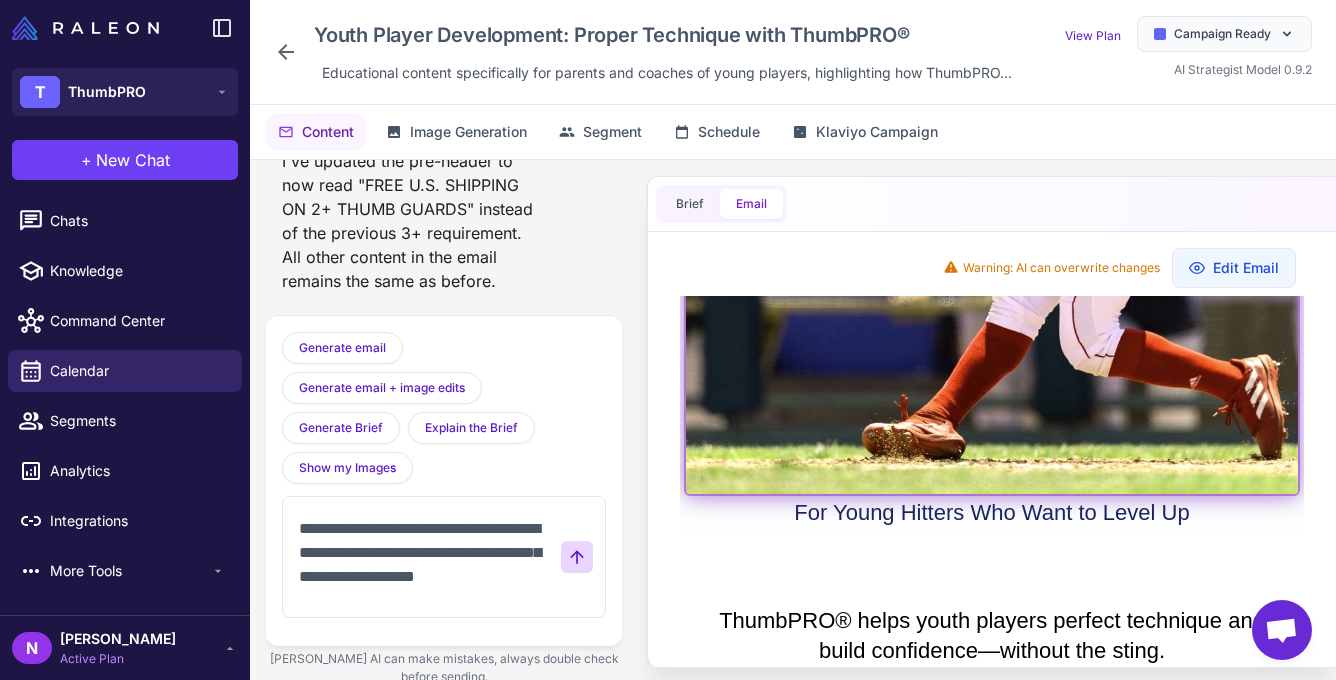 type on "**********" 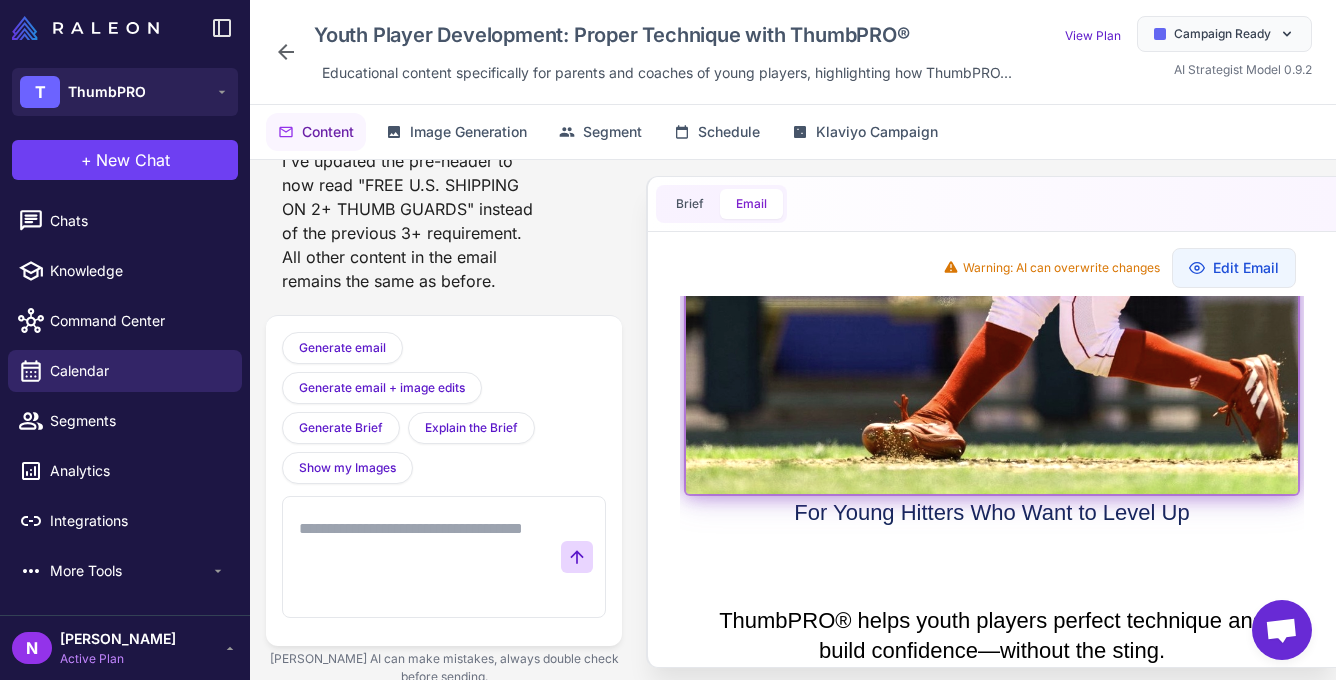 scroll, scrollTop: 3827, scrollLeft: 0, axis: vertical 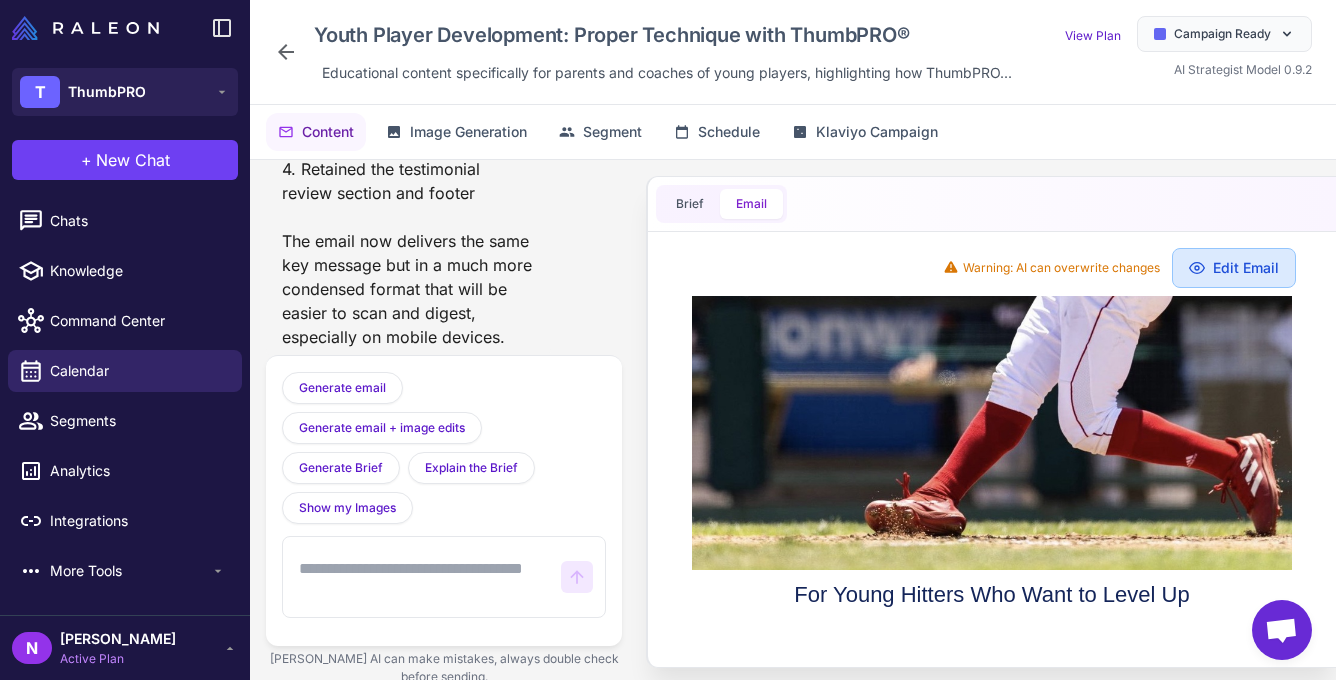click on "Edit Email" at bounding box center (1234, 268) 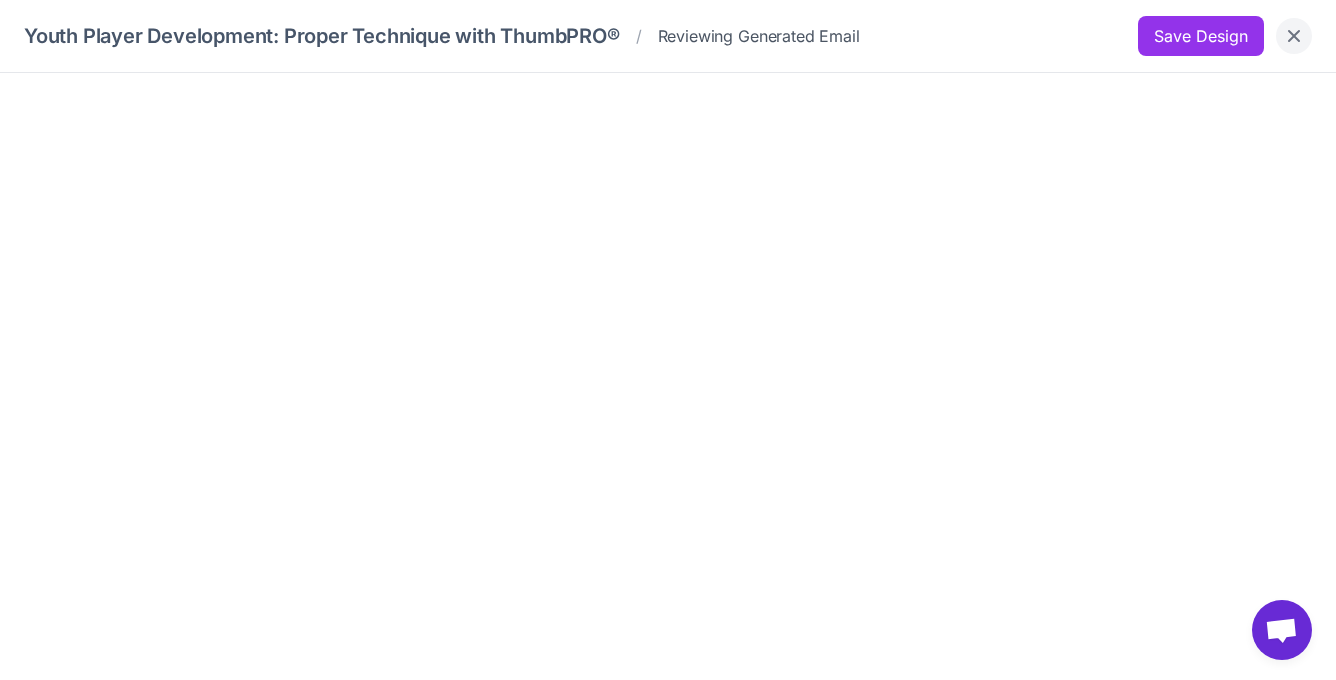 click 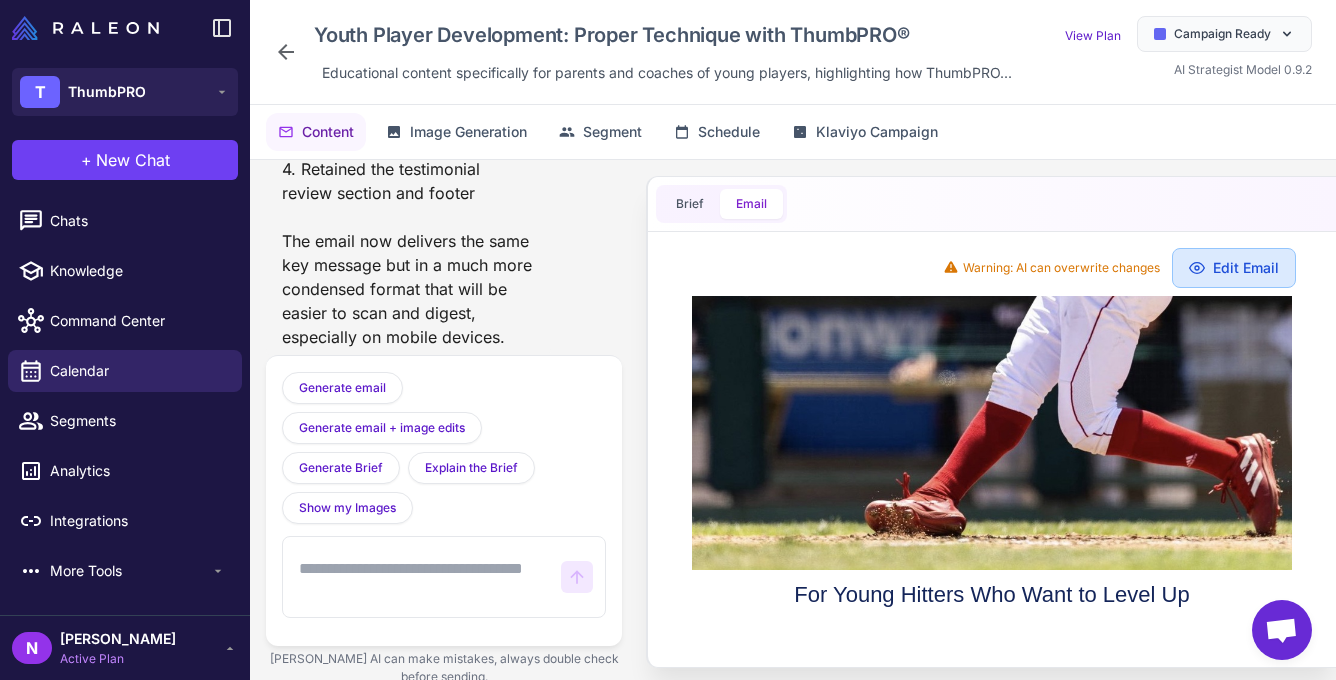click on "Edit Email" at bounding box center [1234, 268] 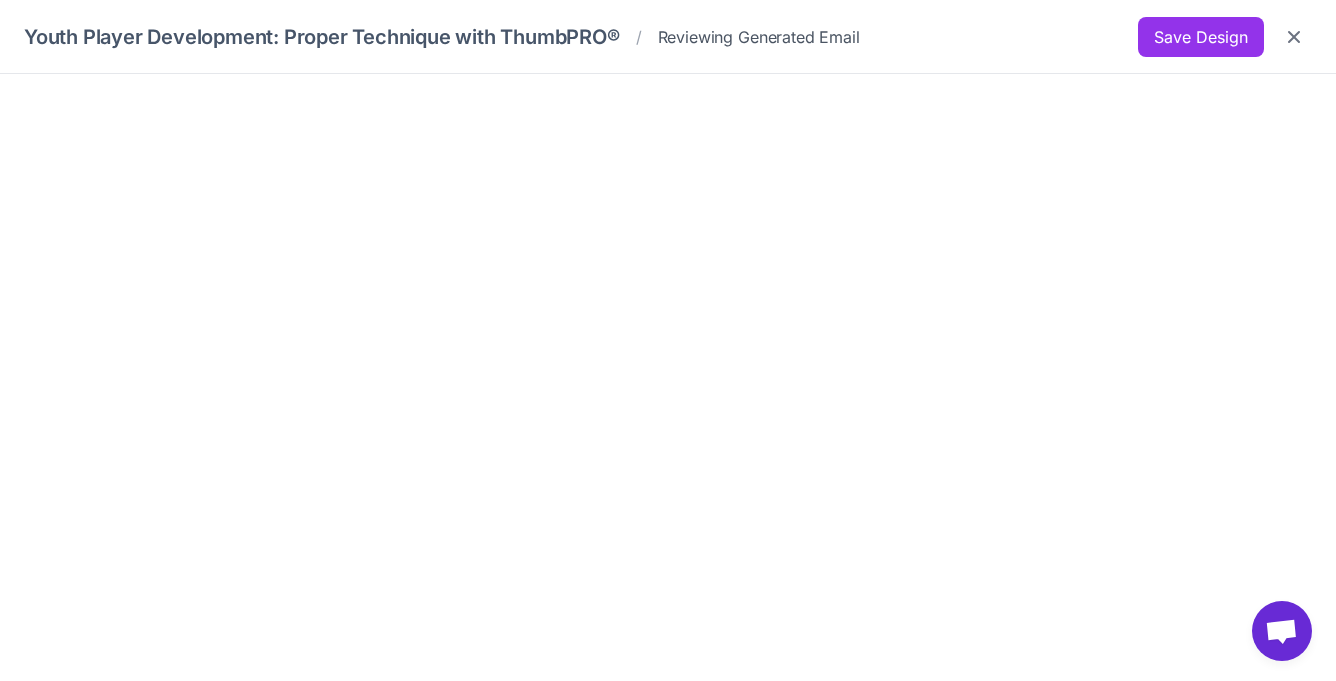 scroll, scrollTop: 4733, scrollLeft: 0, axis: vertical 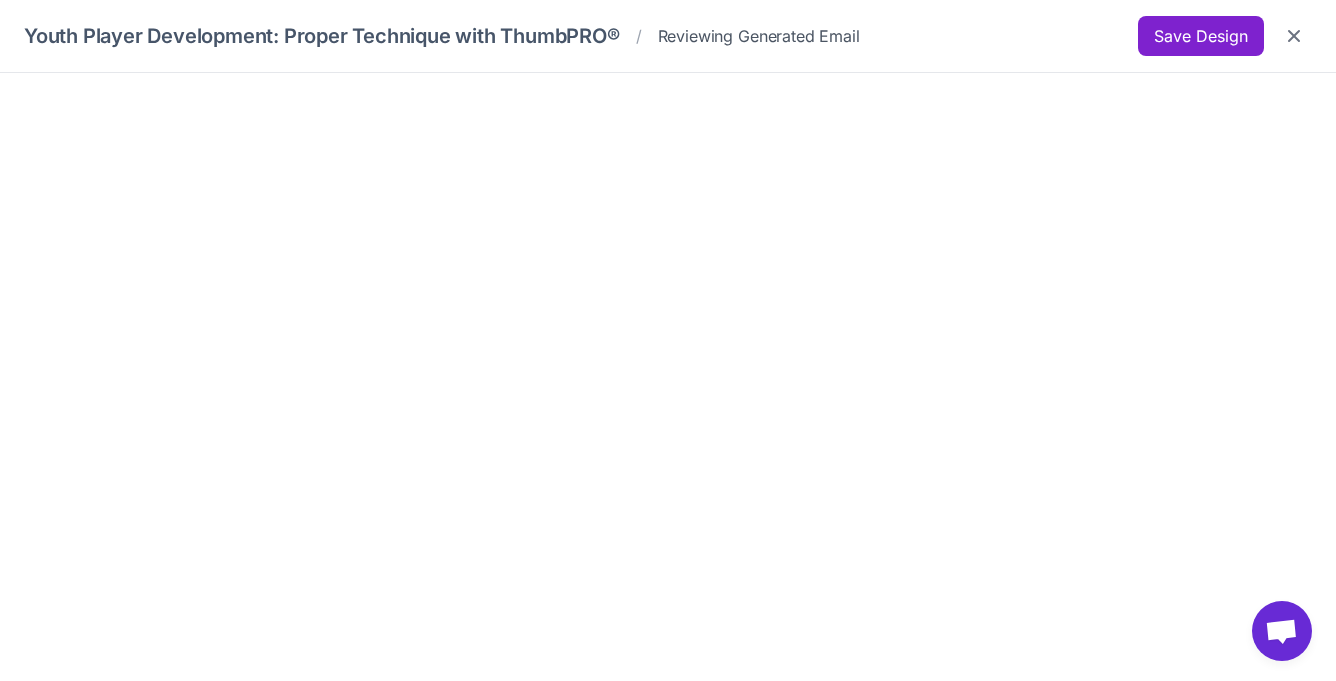 click on "Save Design" at bounding box center (1201, 36) 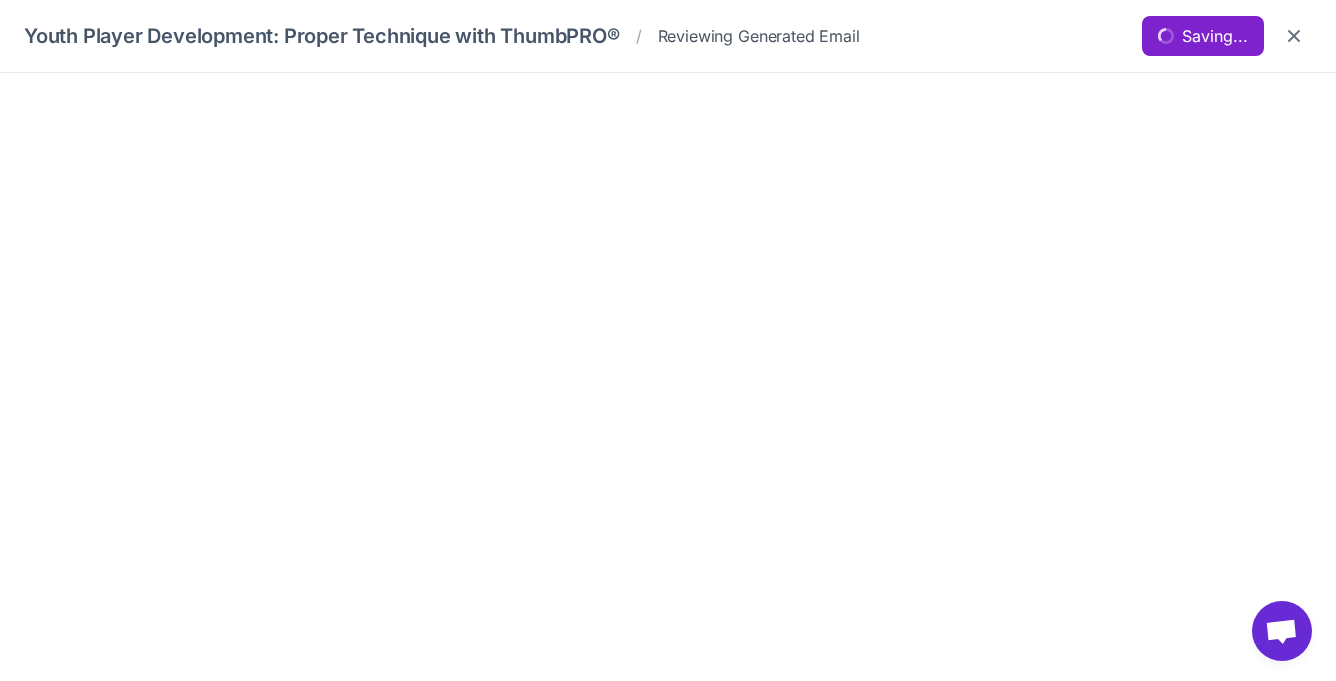 scroll, scrollTop: 0, scrollLeft: 0, axis: both 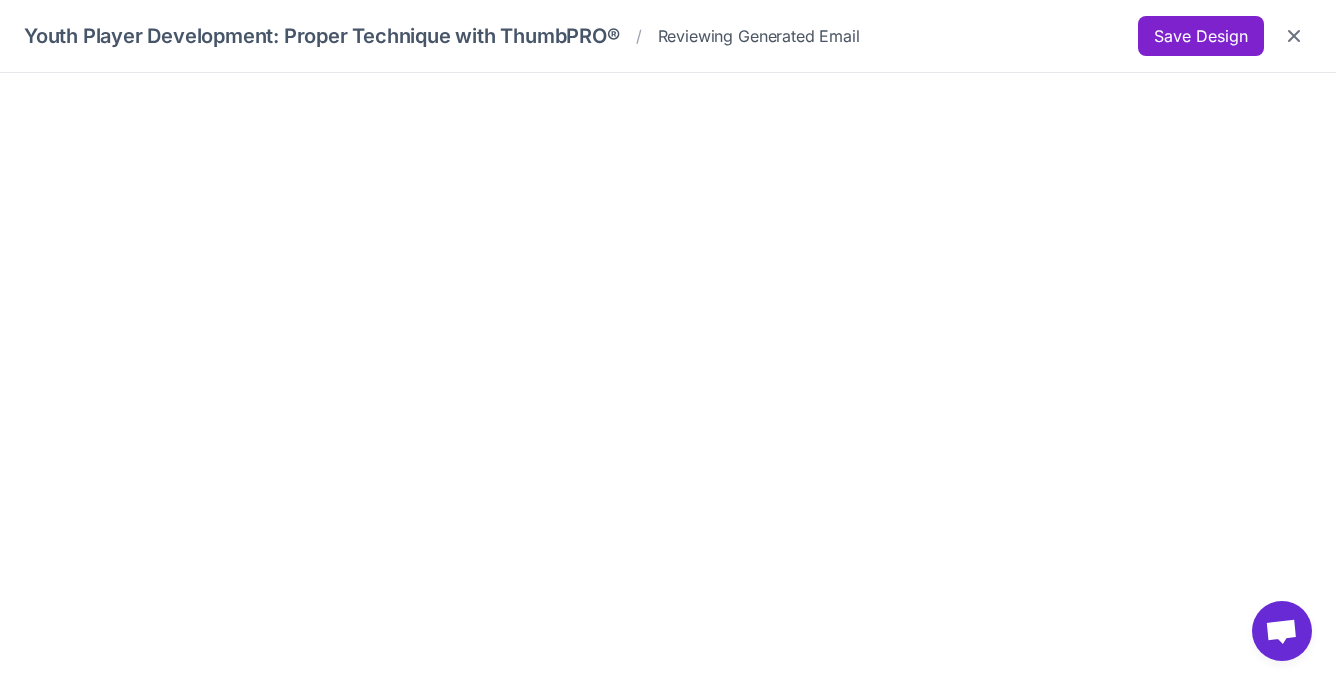 click on "Save Design" at bounding box center [1201, 36] 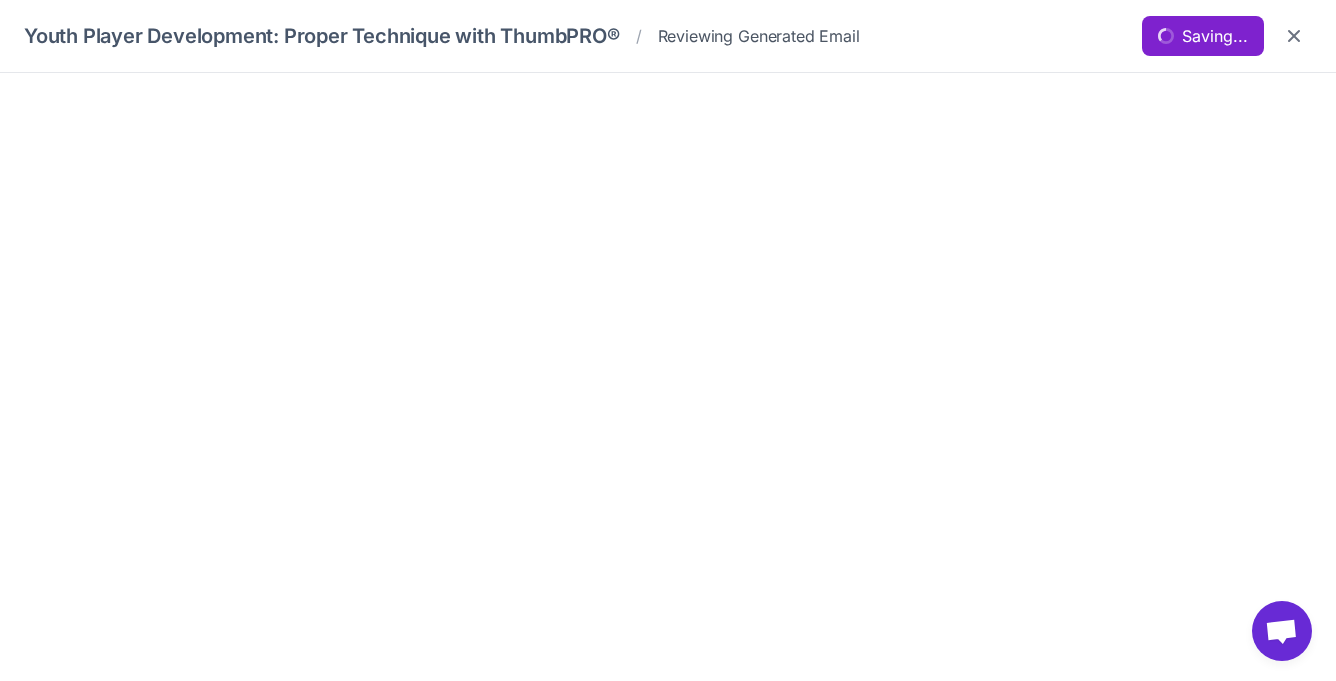 scroll, scrollTop: 0, scrollLeft: 0, axis: both 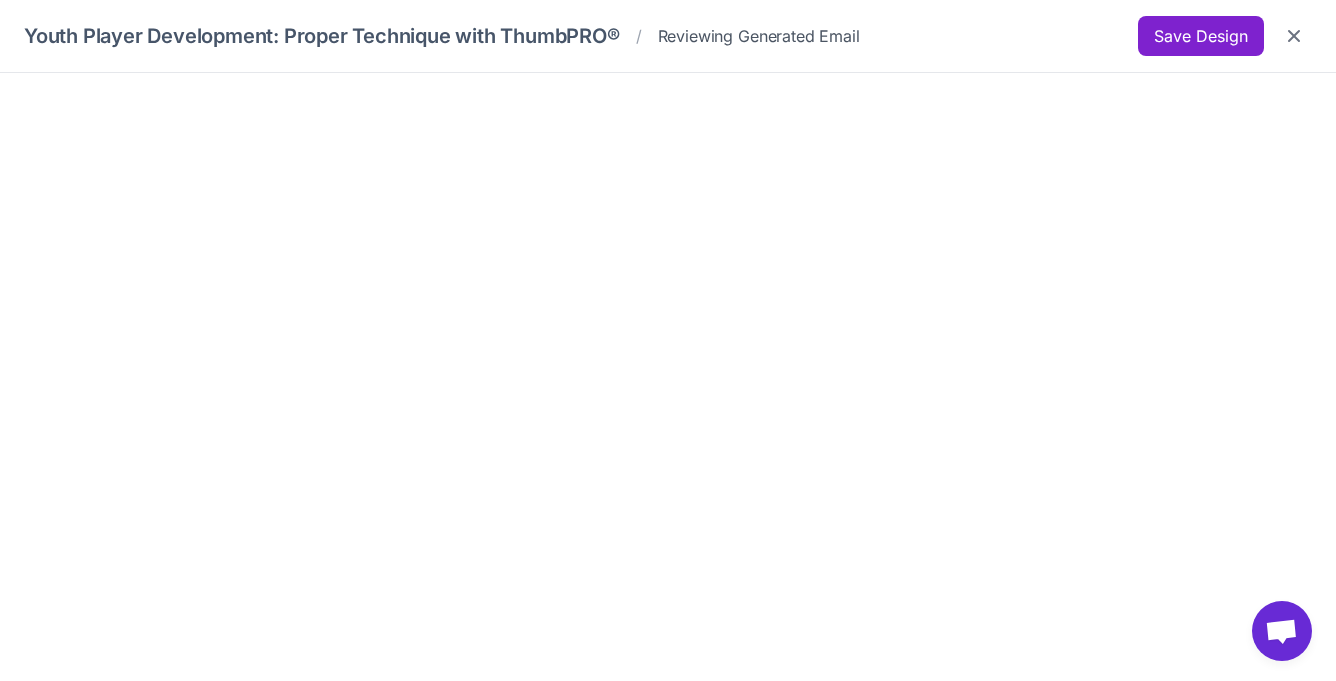 click on "Save Design" at bounding box center [1201, 36] 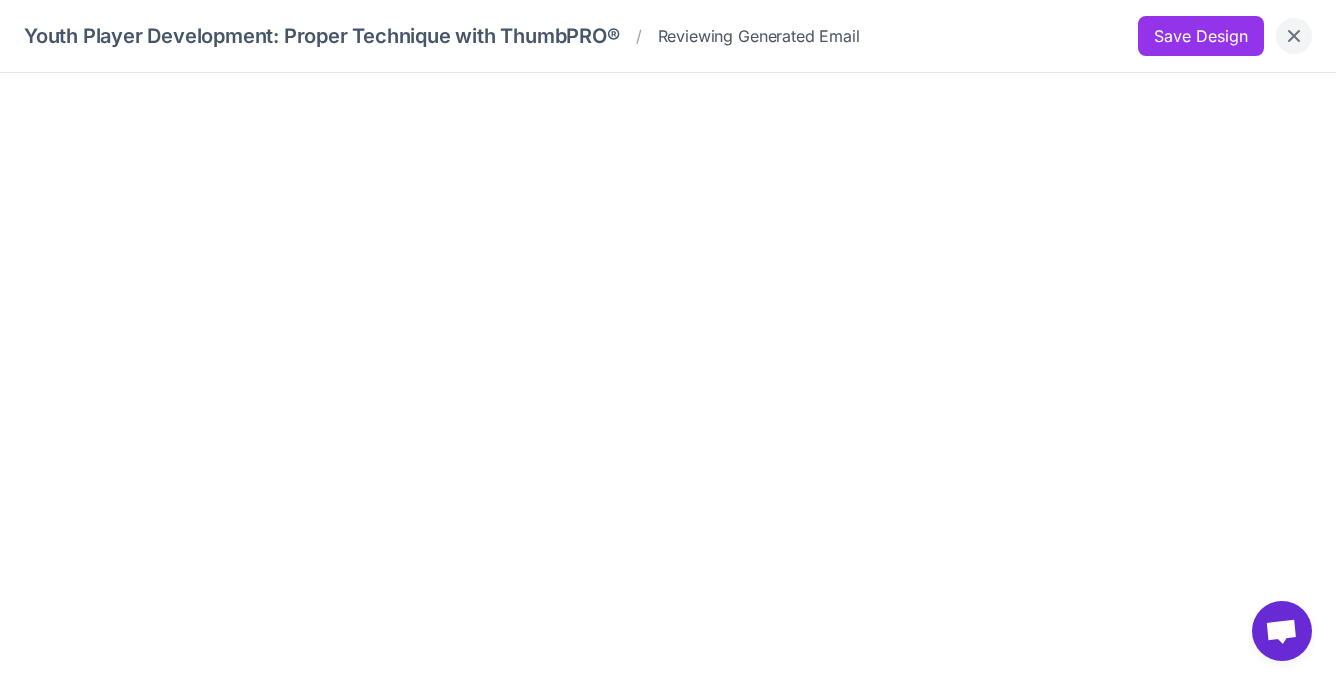 click 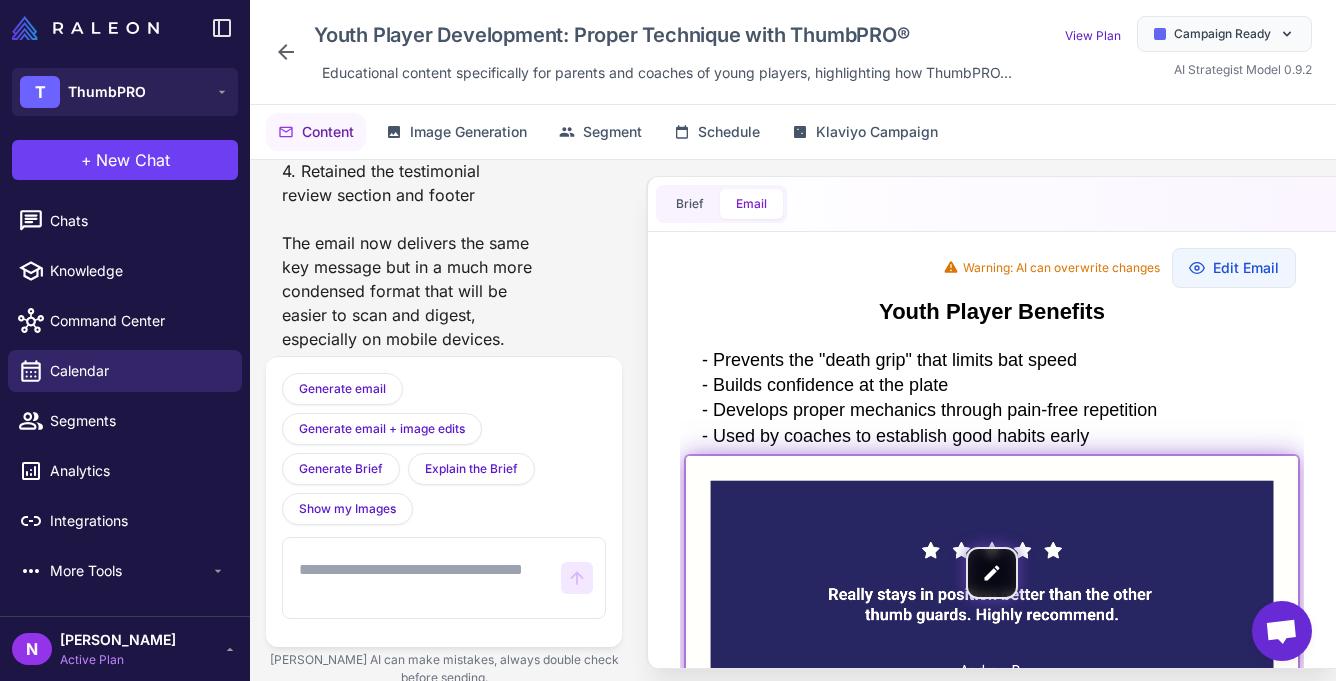 scroll, scrollTop: 1385, scrollLeft: 0, axis: vertical 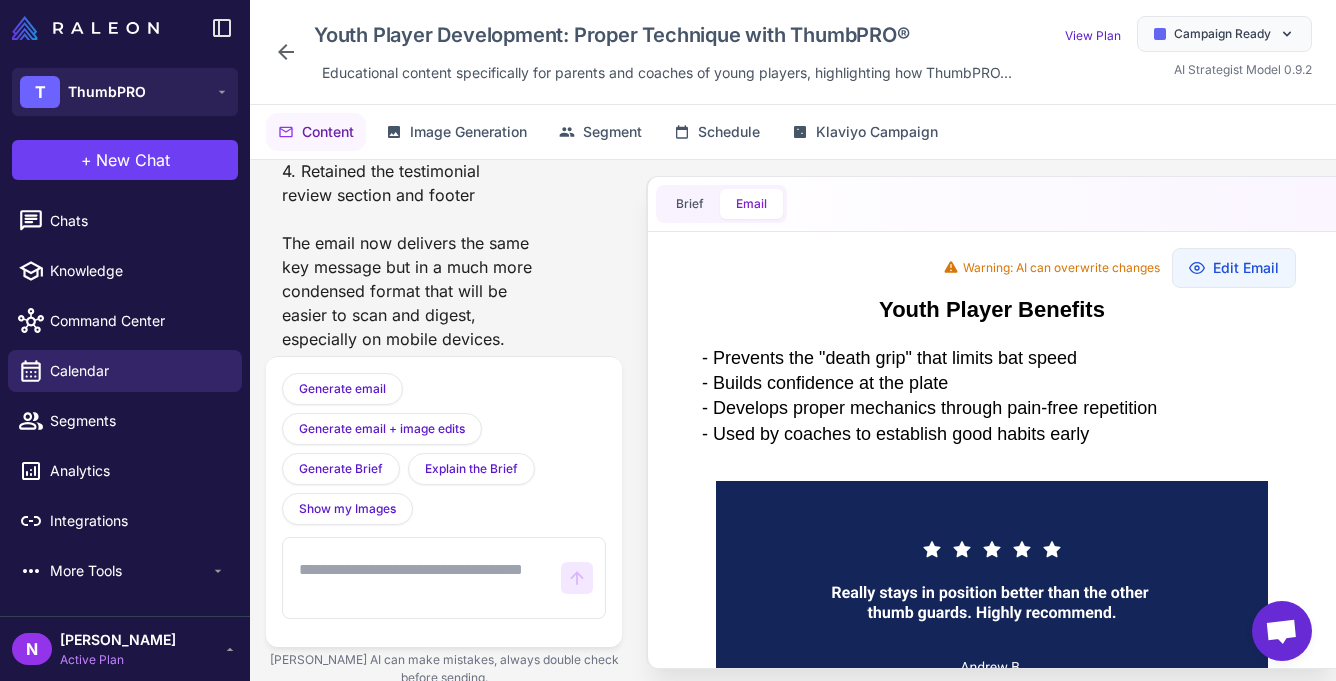 click at bounding box center [422, 578] 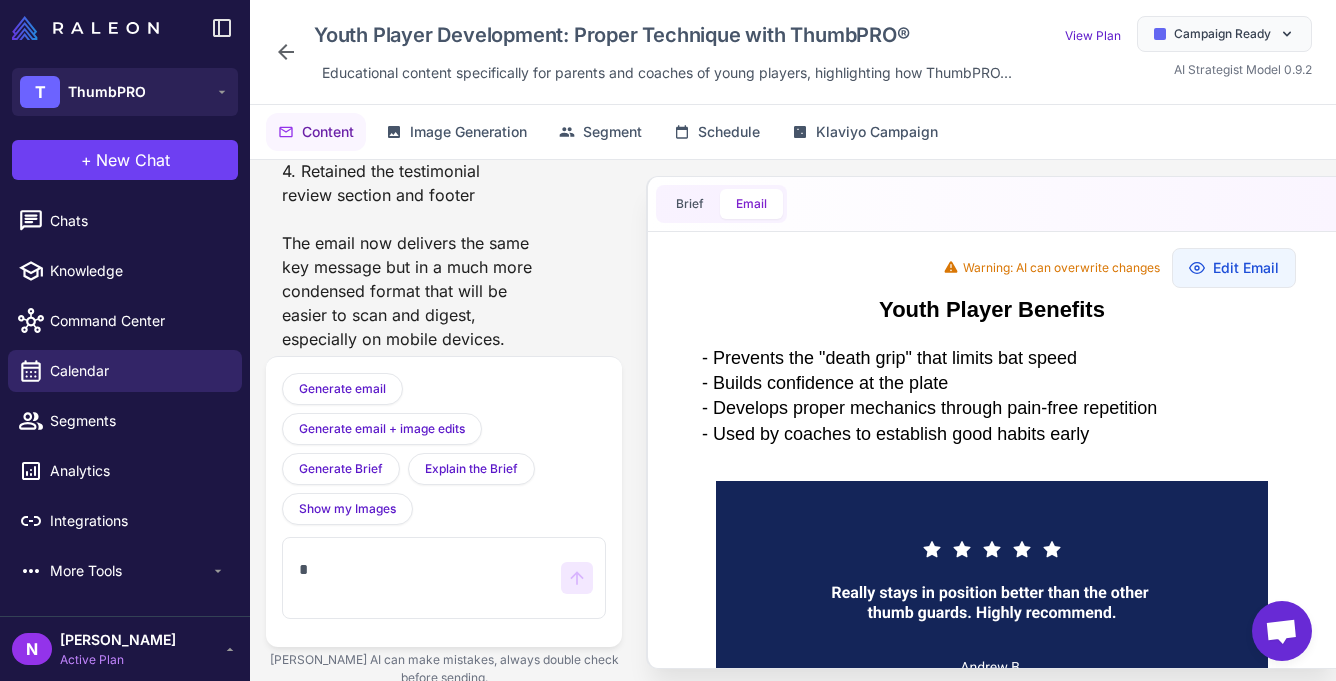 scroll, scrollTop: 4718, scrollLeft: 0, axis: vertical 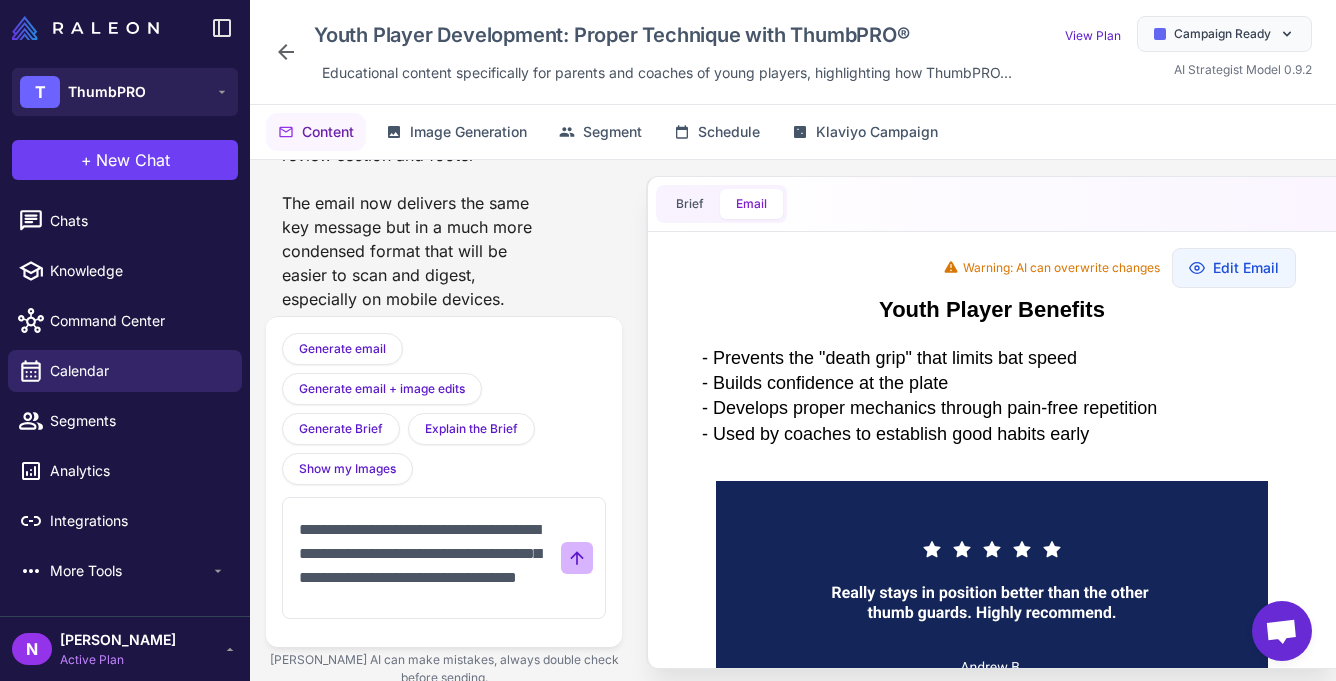 type on "**********" 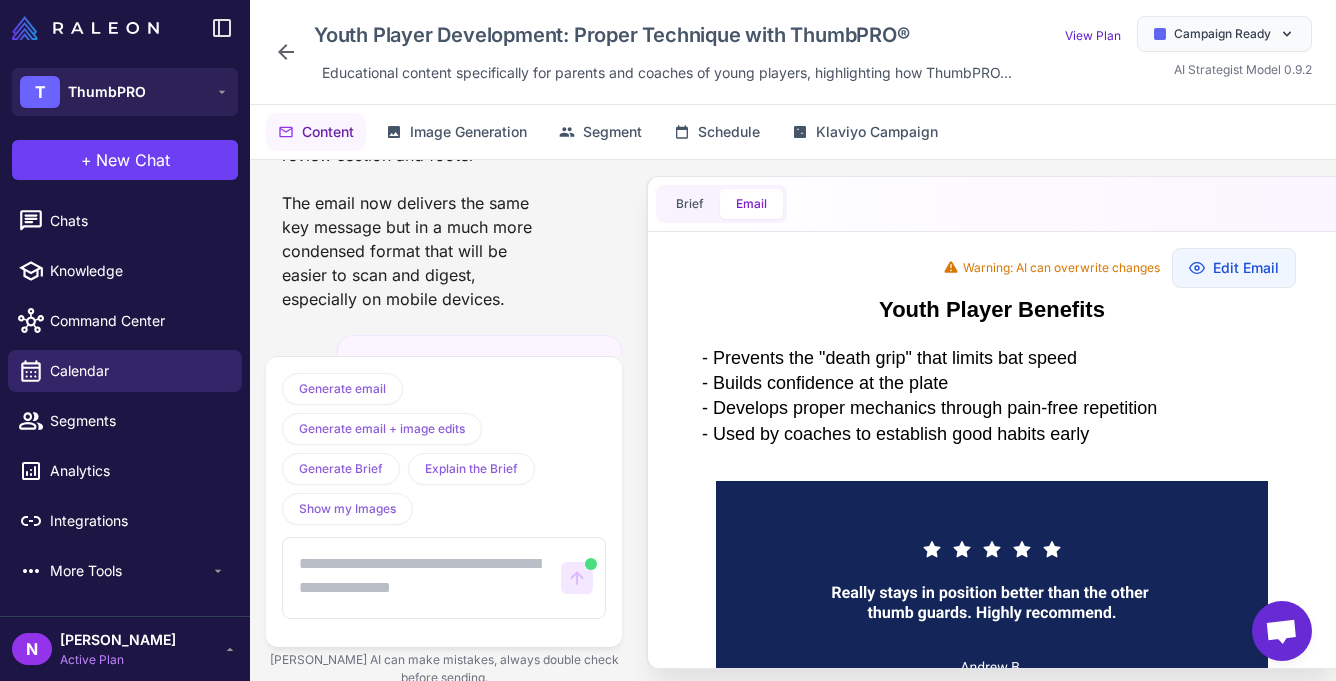 scroll, scrollTop: 4902, scrollLeft: 0, axis: vertical 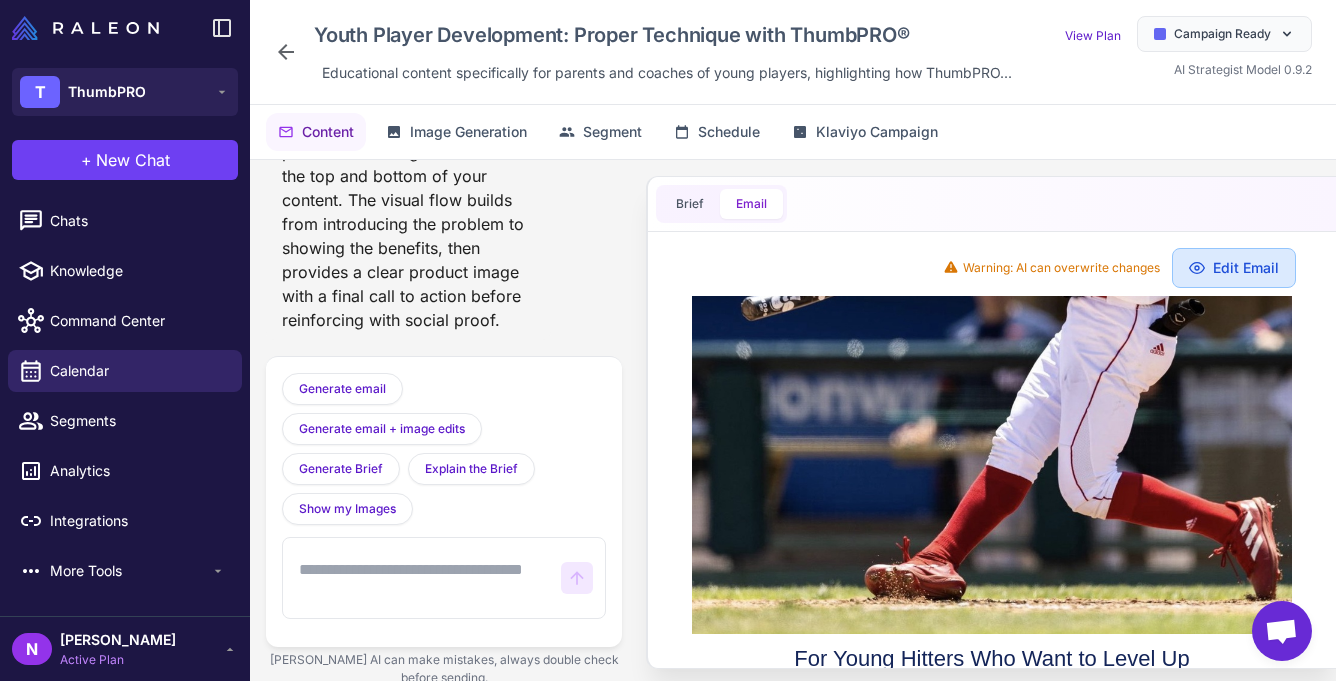 click on "Edit Email" at bounding box center [1234, 268] 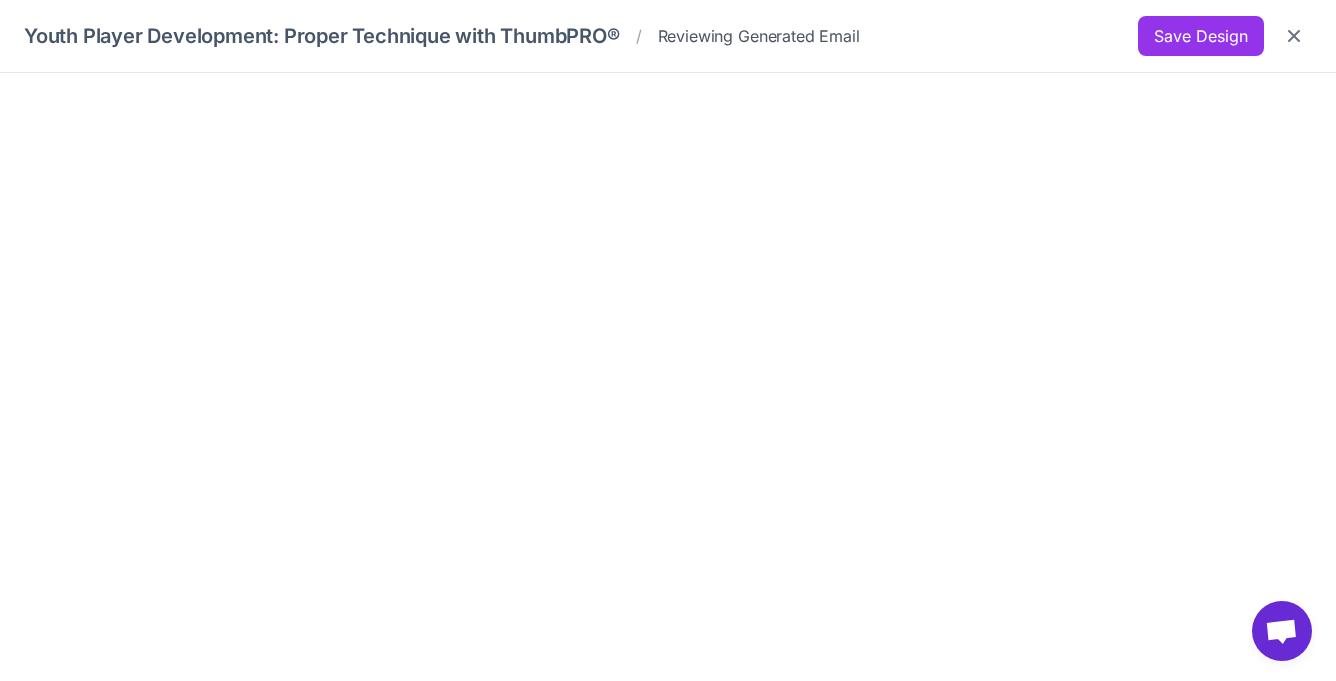 scroll, scrollTop: 0, scrollLeft: 0, axis: both 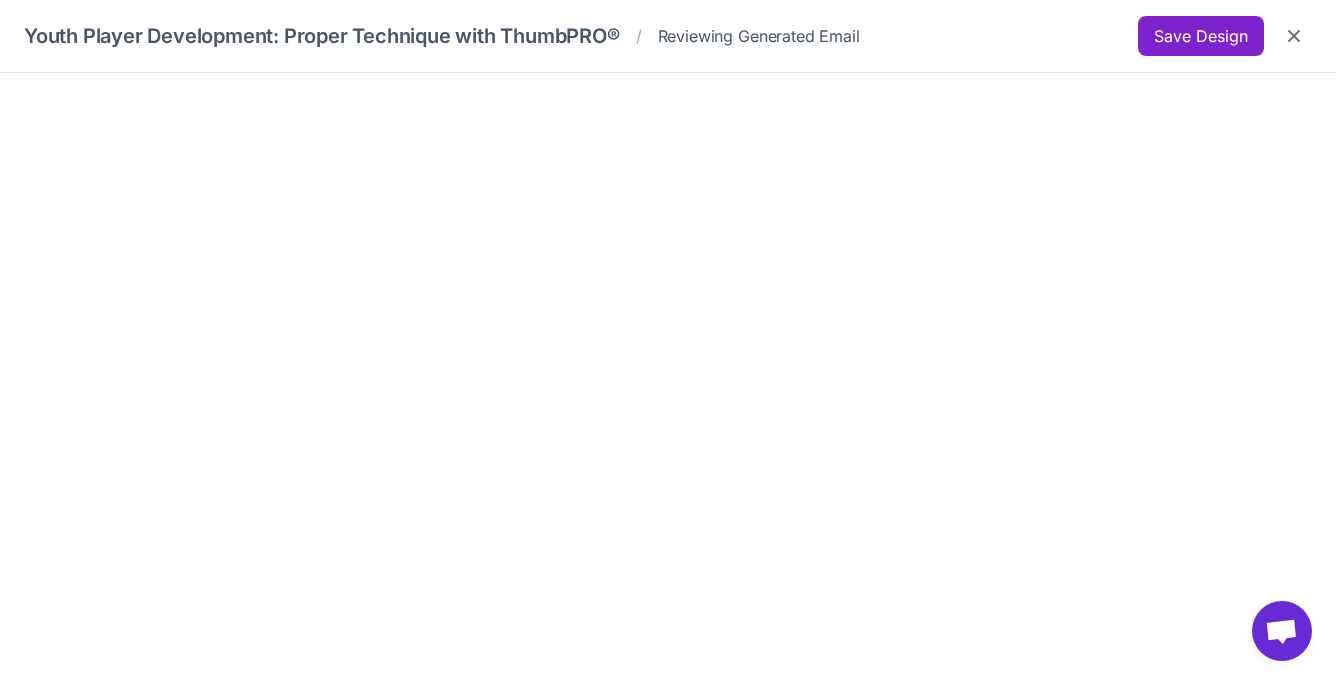 click on "Save Design" at bounding box center [1201, 36] 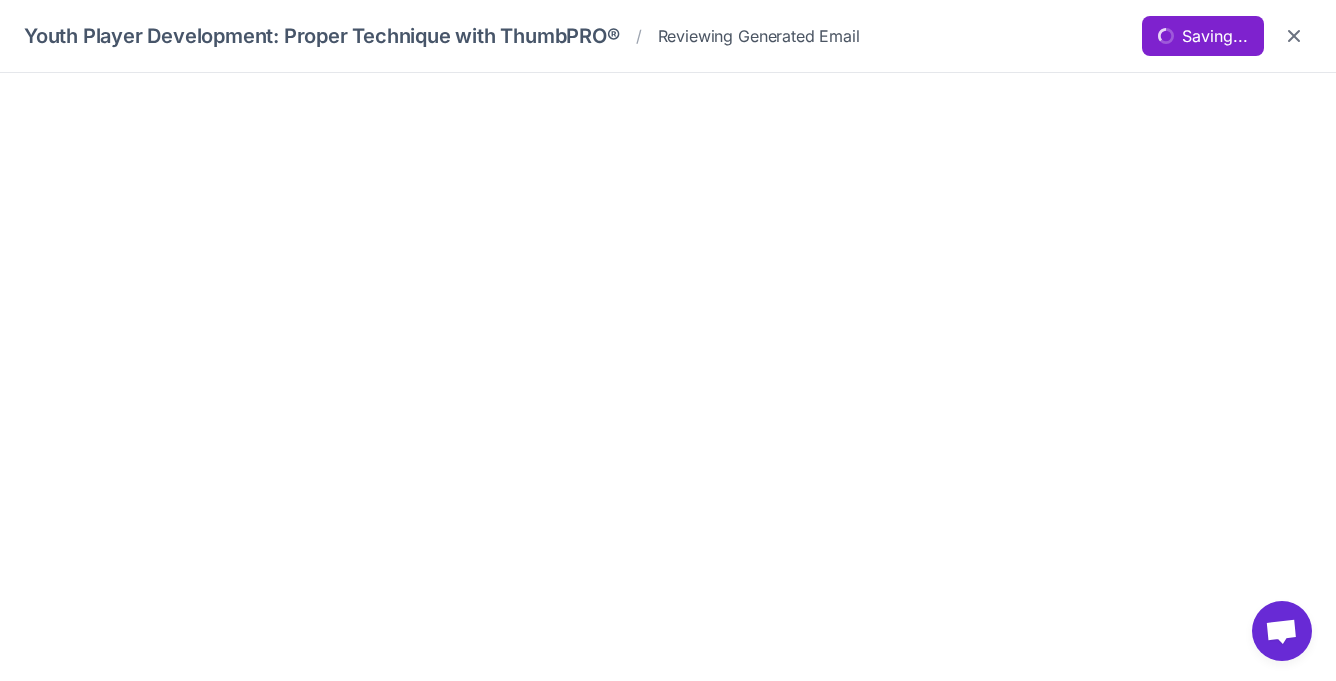scroll, scrollTop: 0, scrollLeft: 0, axis: both 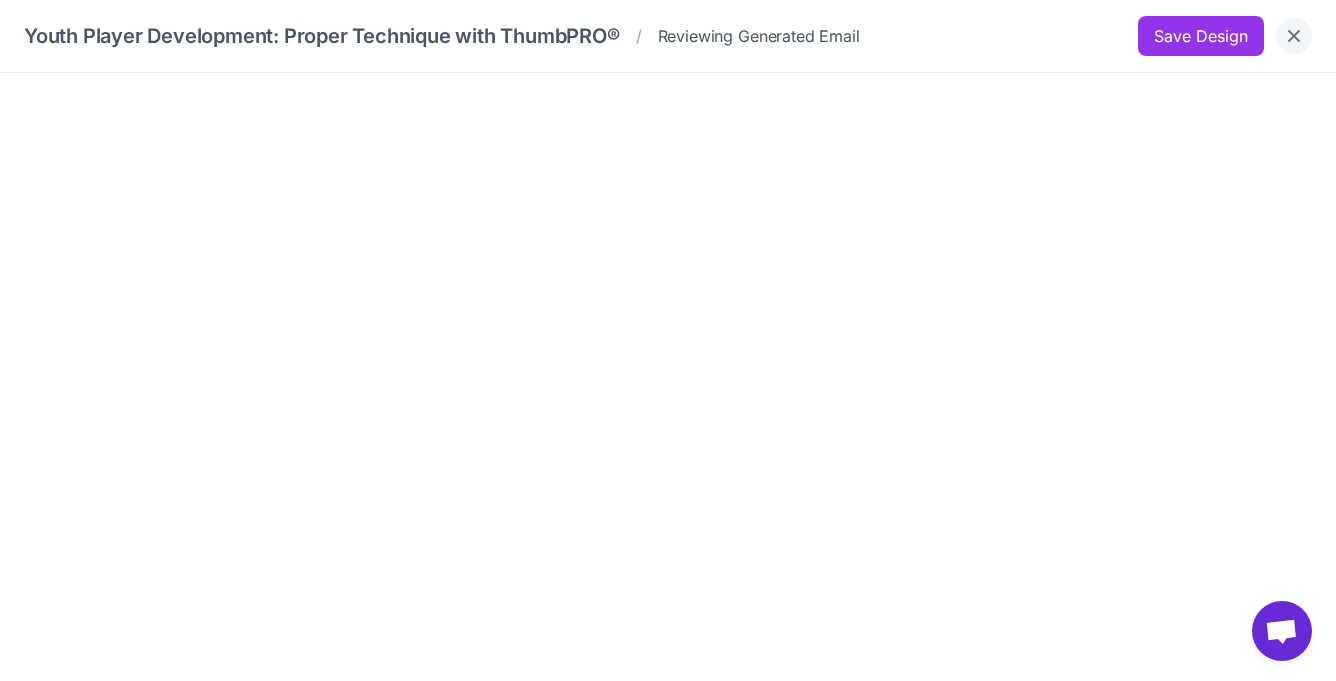 click 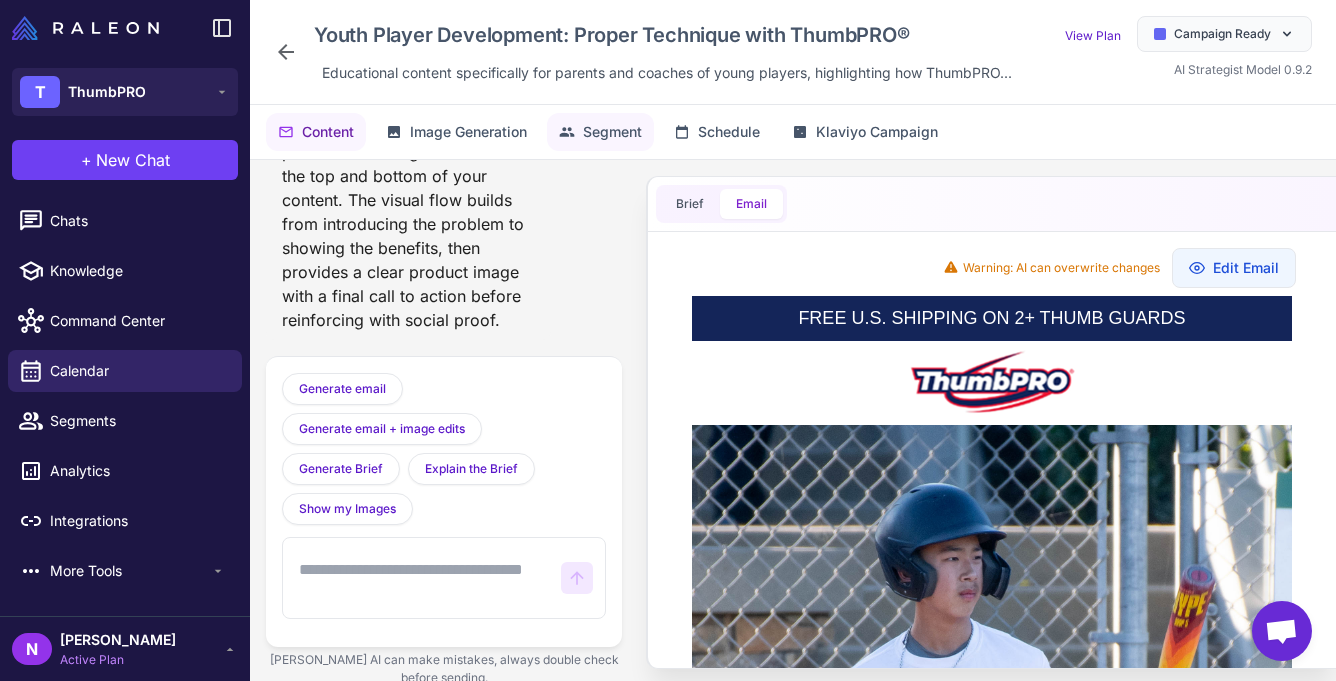 click on "Segment" at bounding box center [612, 132] 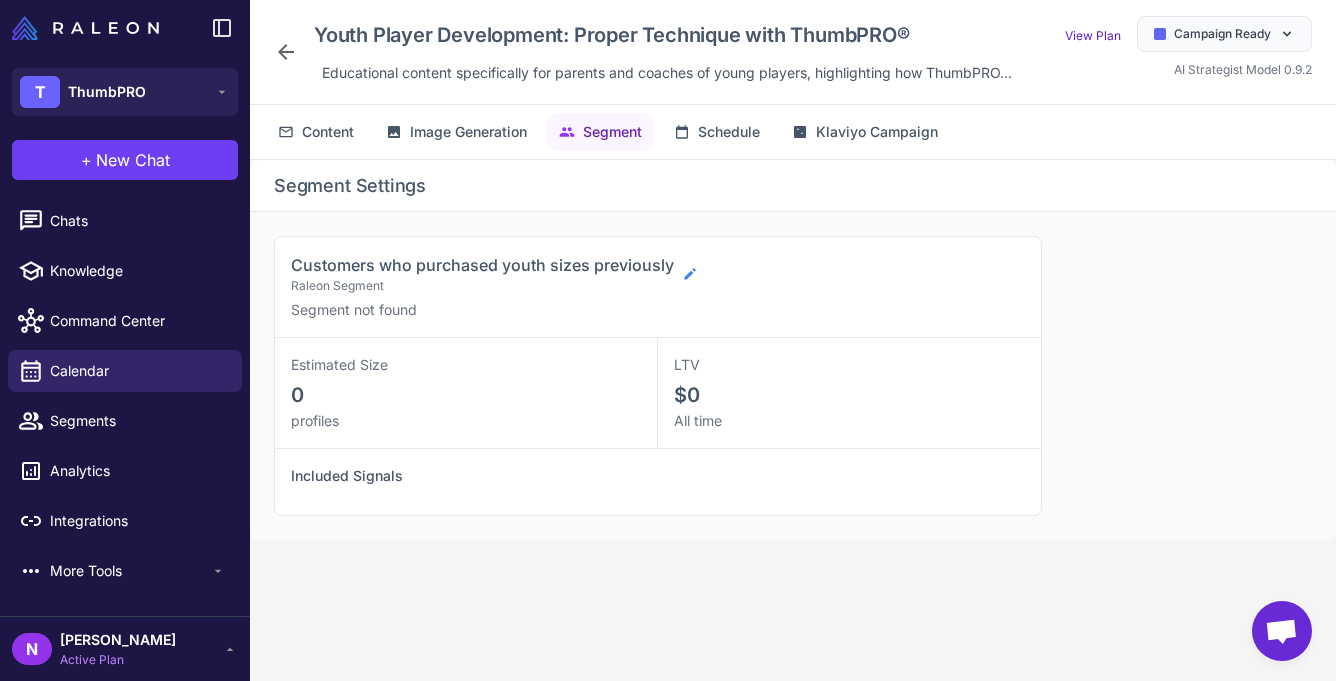 click 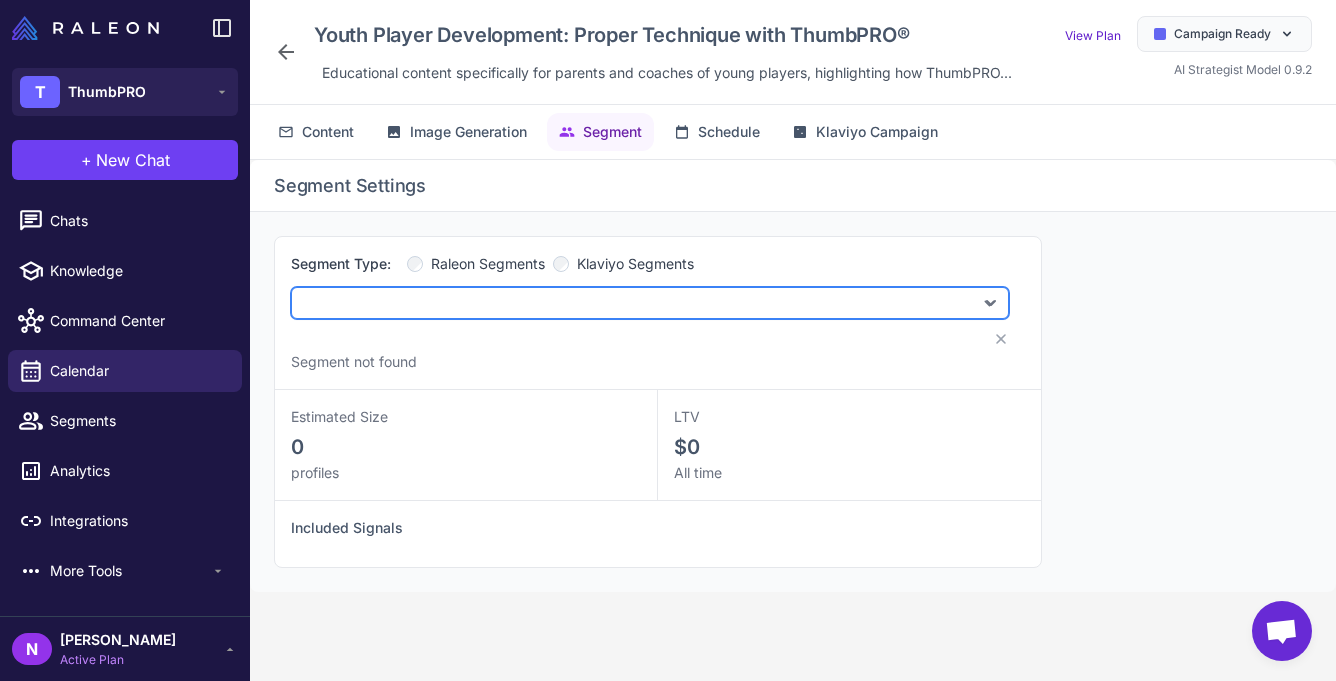 select on "**" 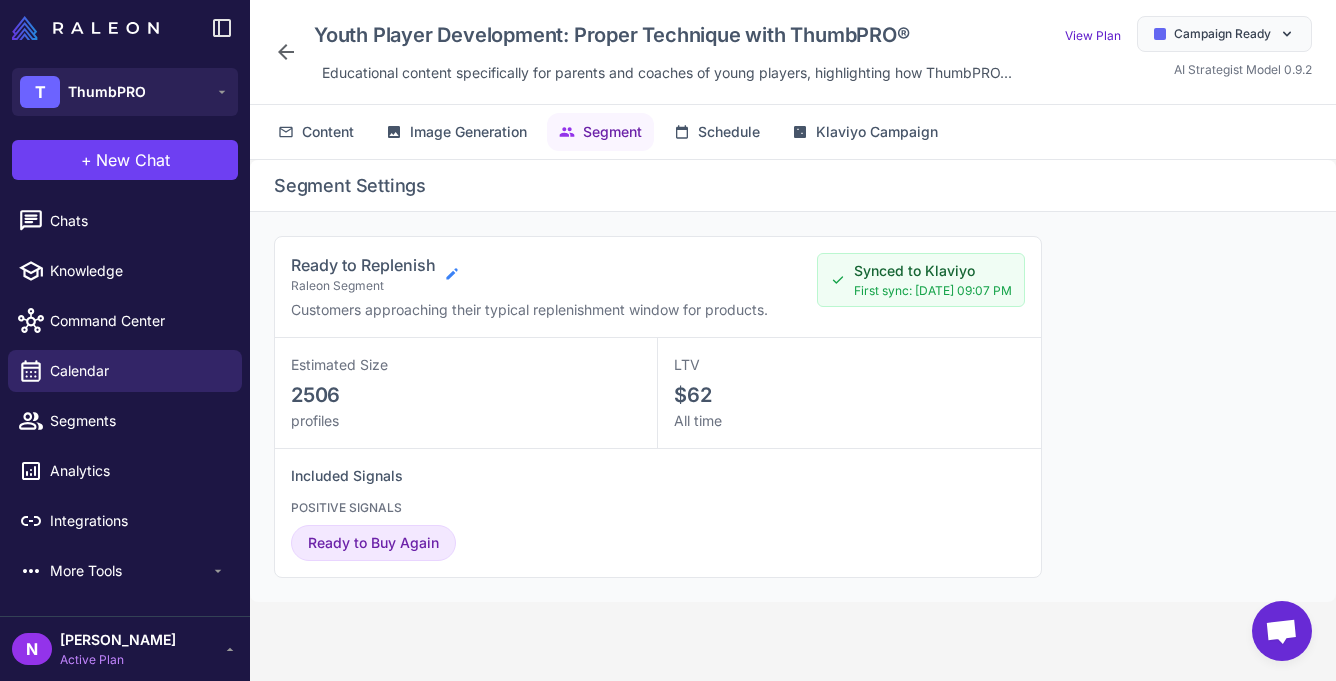 click 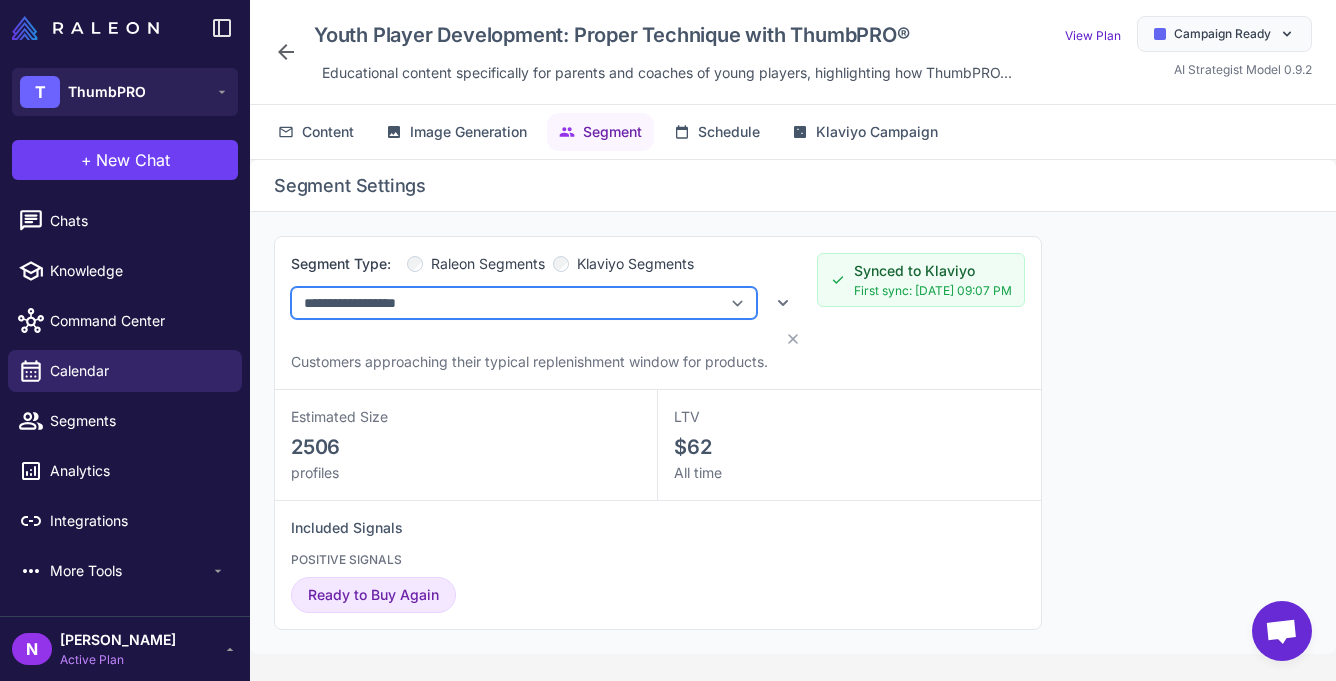select on "**" 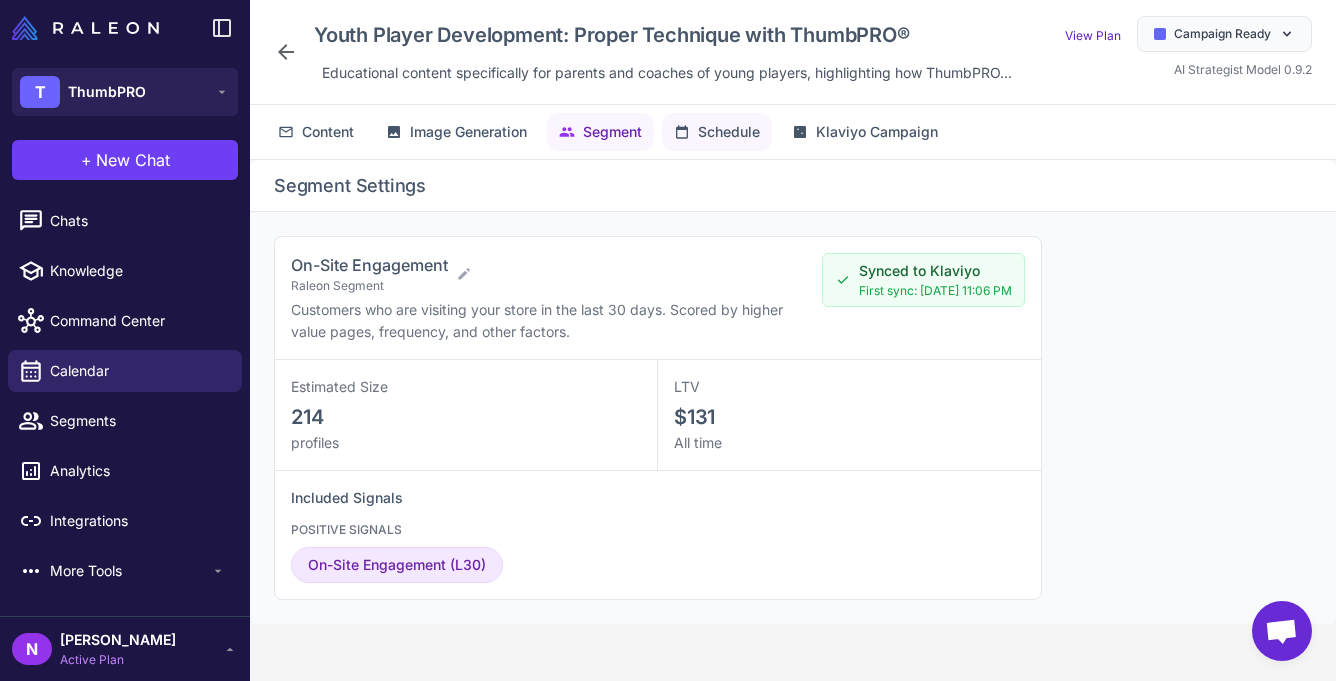 click on "Schedule" at bounding box center (729, 132) 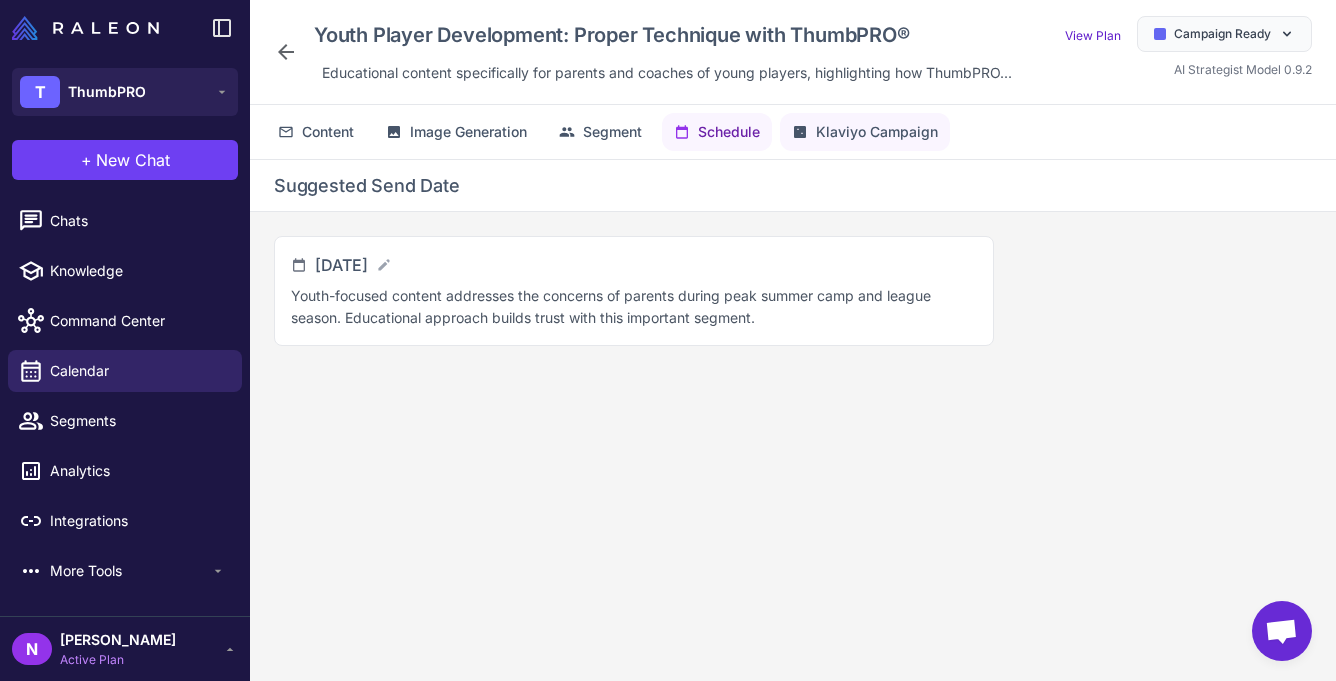 click on "Klaviyo Campaign" at bounding box center [877, 132] 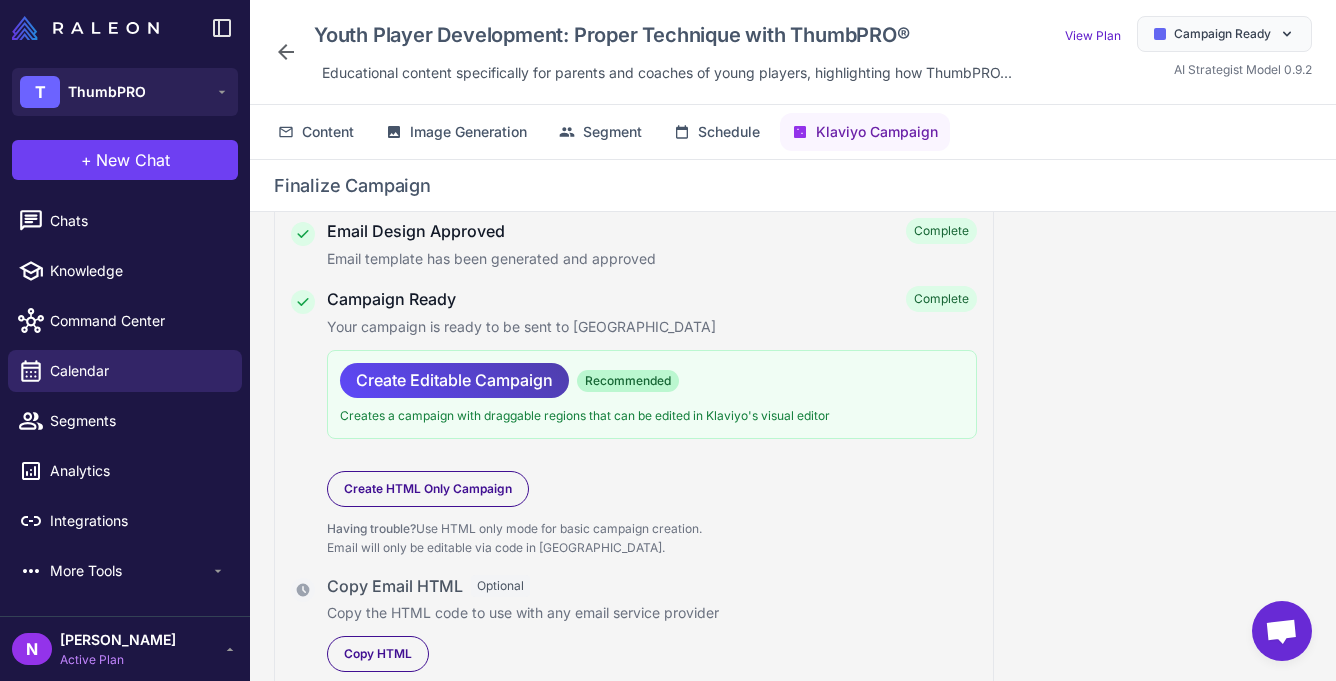 scroll, scrollTop: 214, scrollLeft: 0, axis: vertical 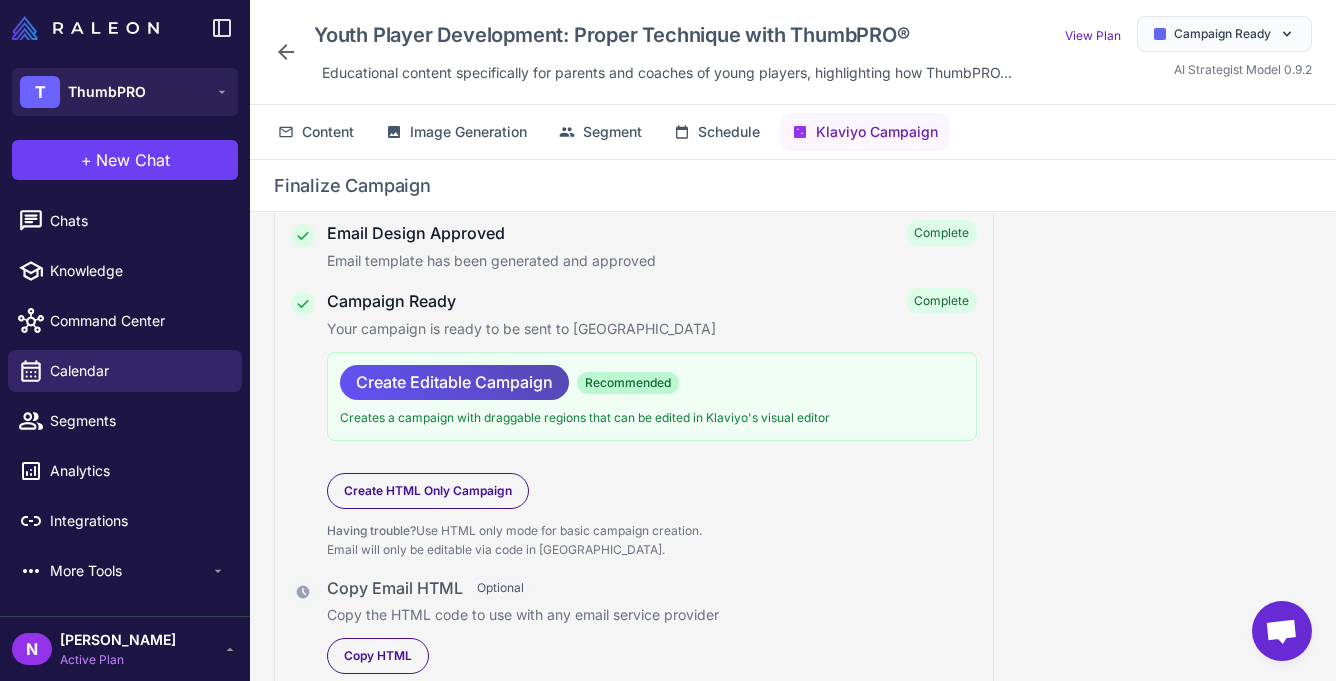 click on "Create Editable Campaign" at bounding box center [454, 382] 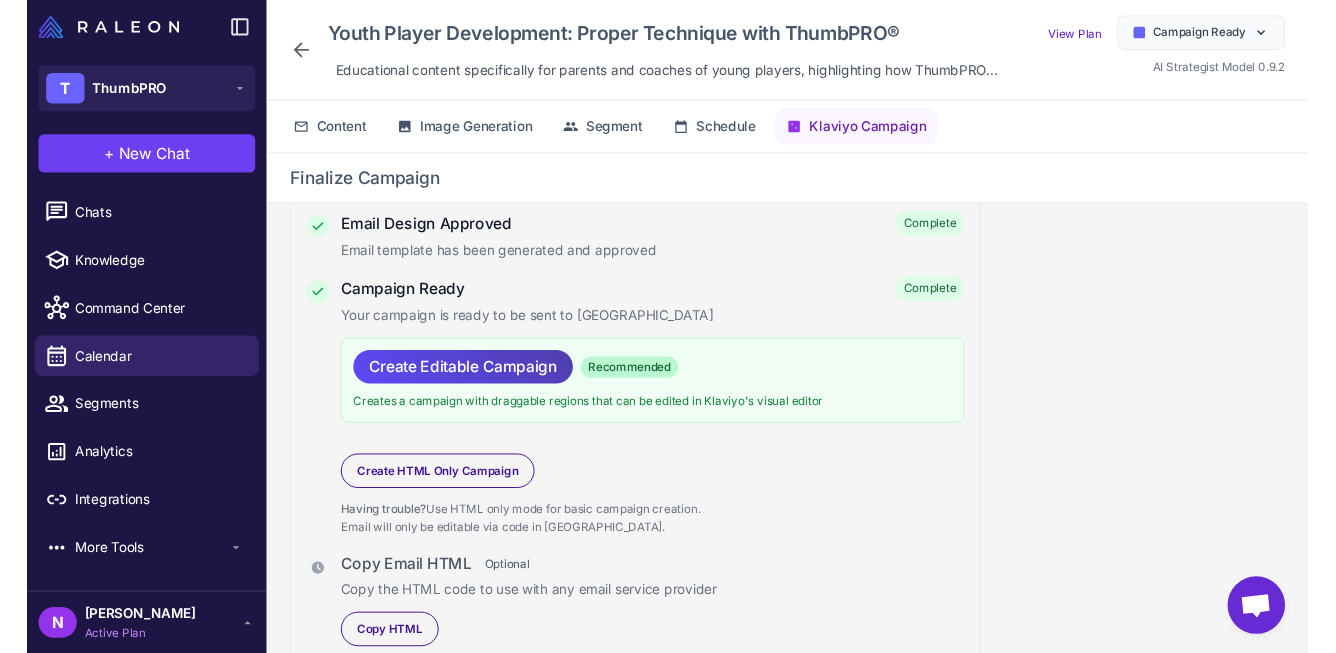 scroll, scrollTop: 86, scrollLeft: 0, axis: vertical 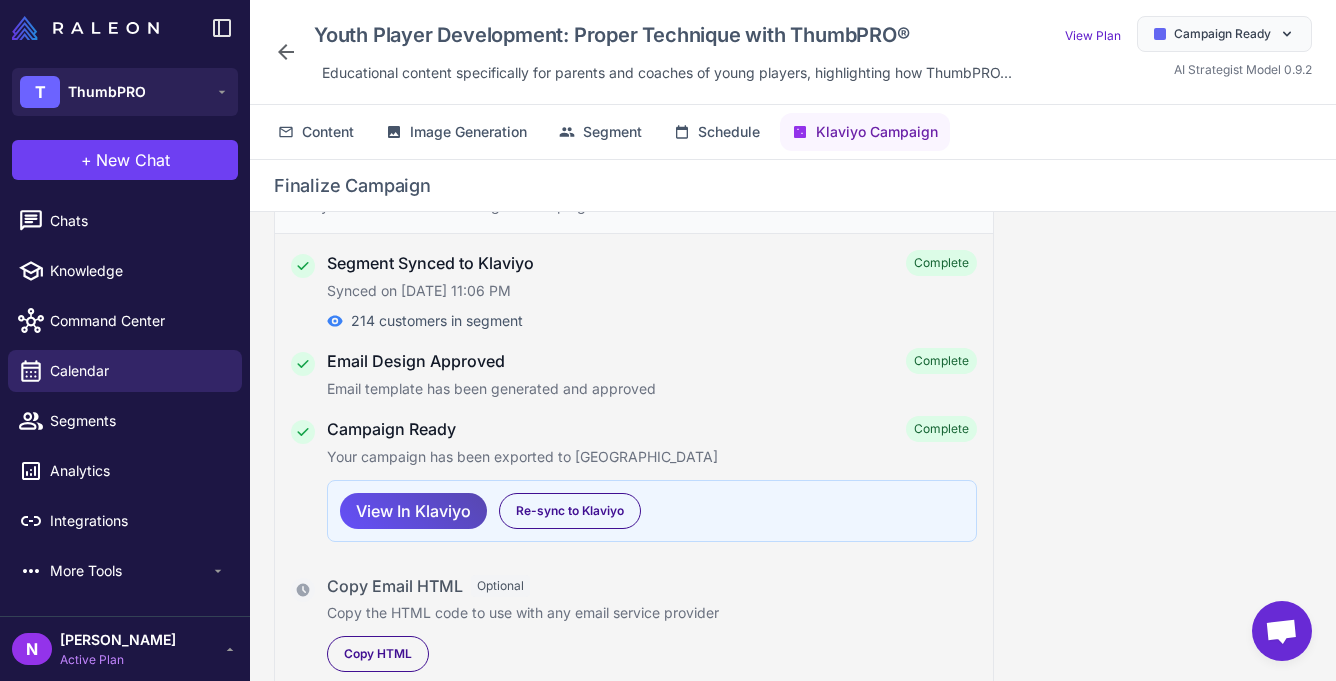 click on "View In Klaviyo" at bounding box center [413, 511] 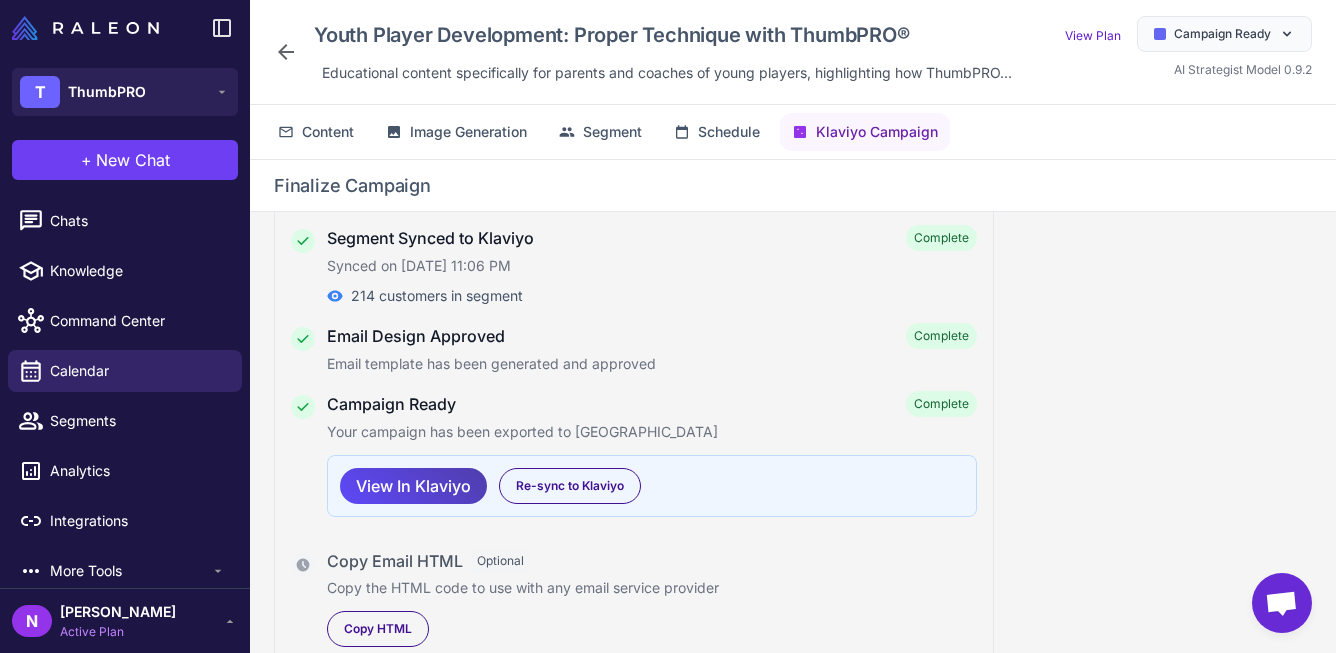 scroll, scrollTop: 76, scrollLeft: 0, axis: vertical 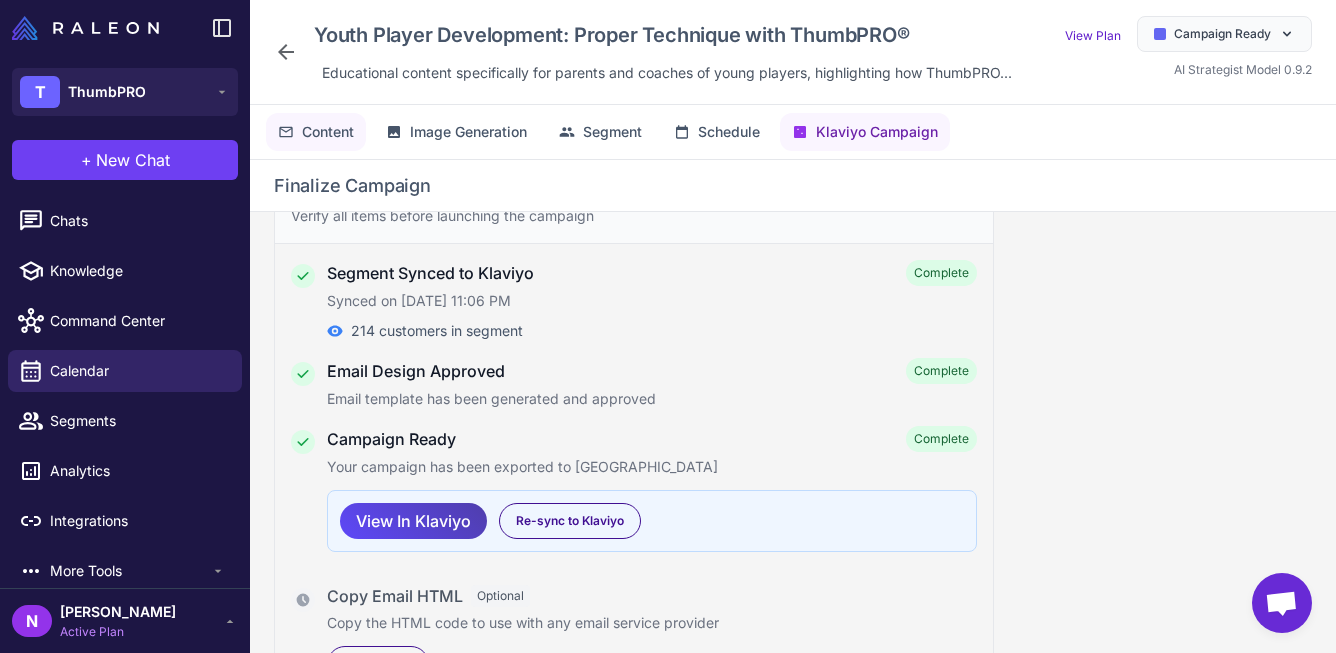 click on "Content" at bounding box center (328, 132) 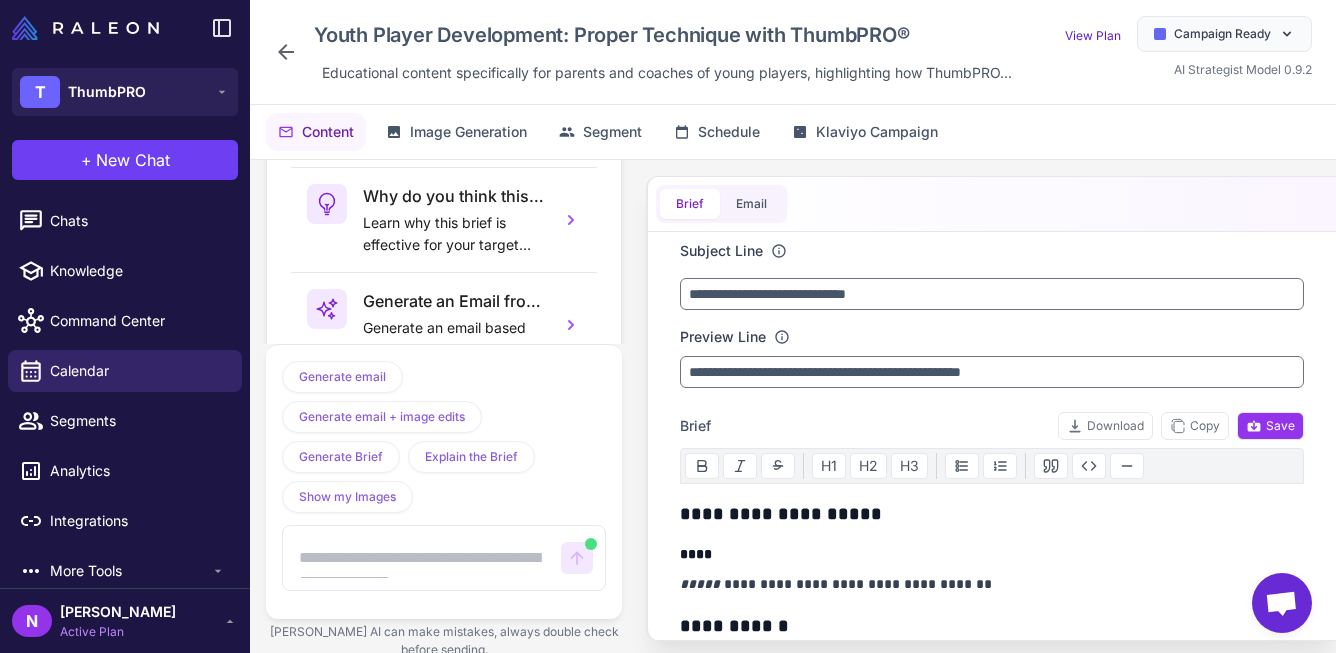 scroll, scrollTop: 6014, scrollLeft: 0, axis: vertical 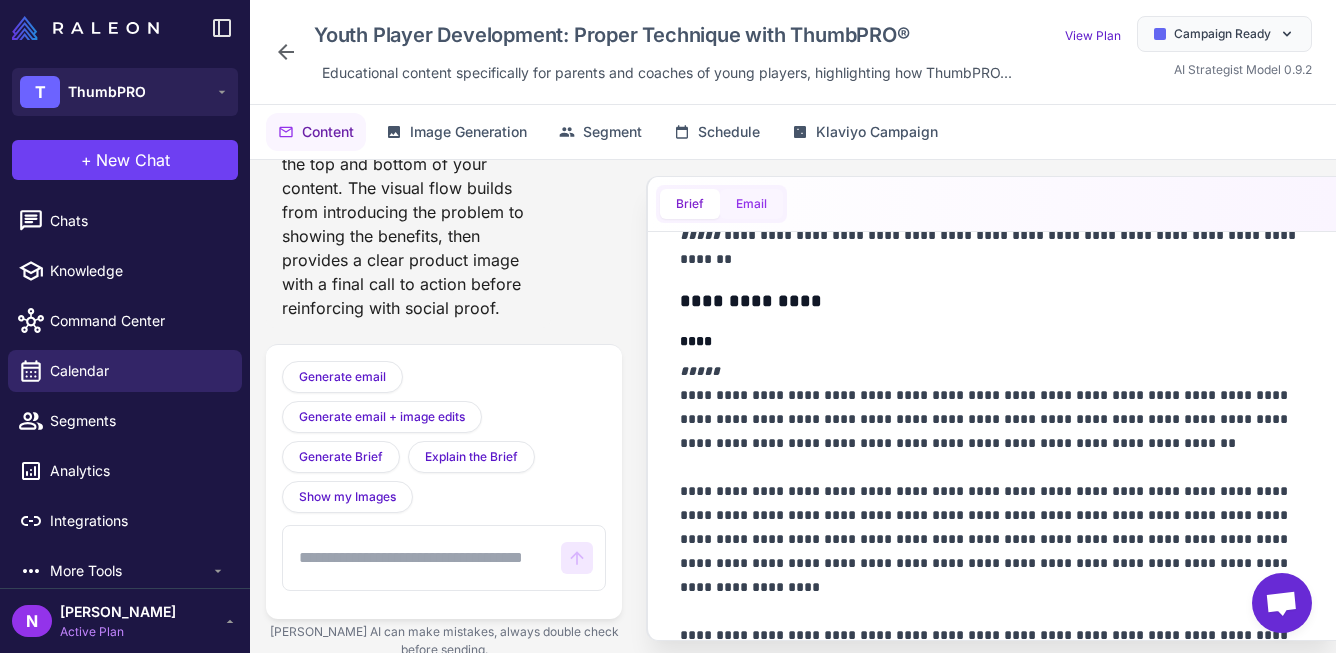 click on "Email" at bounding box center (751, 204) 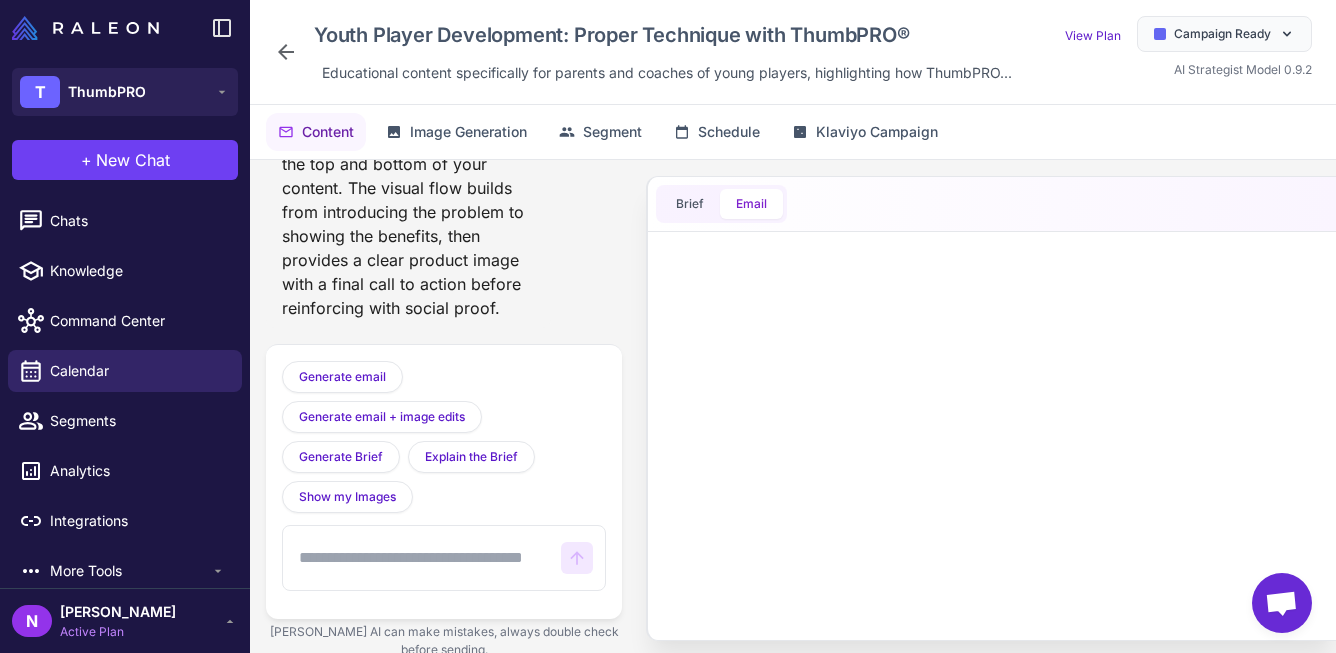 scroll, scrollTop: 0, scrollLeft: 0, axis: both 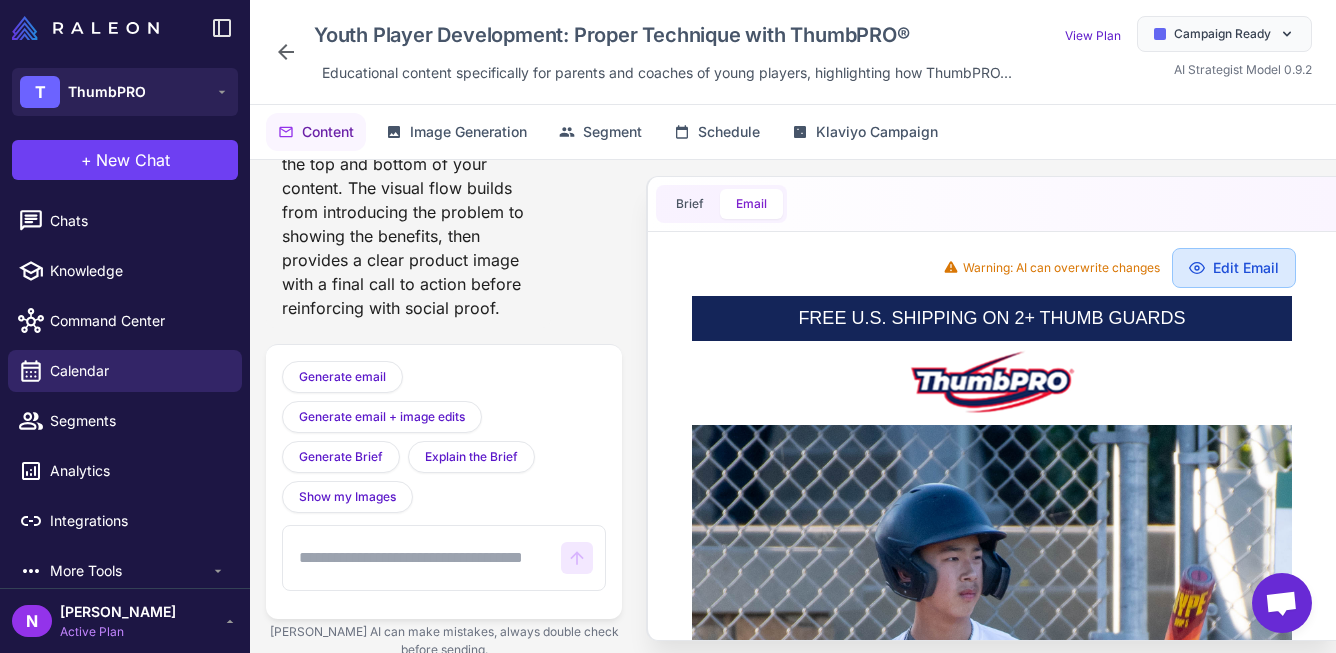 click on "Edit Email" at bounding box center (1234, 268) 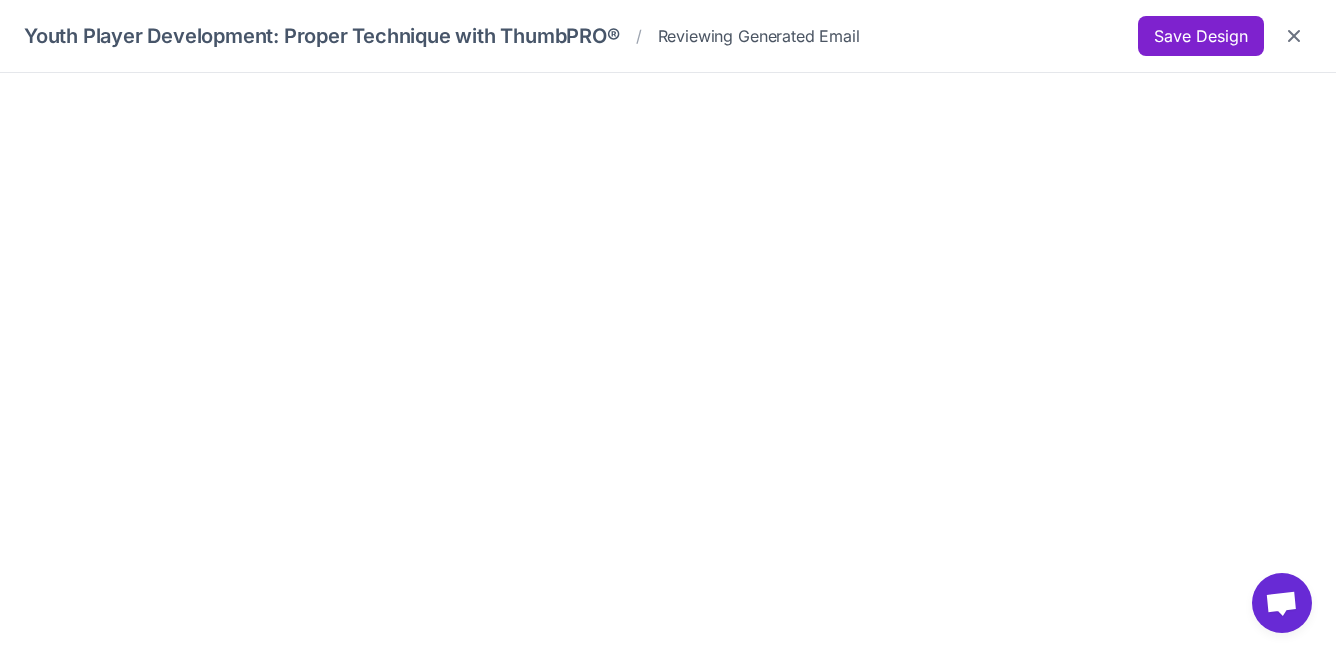click on "Save Design" at bounding box center (1201, 36) 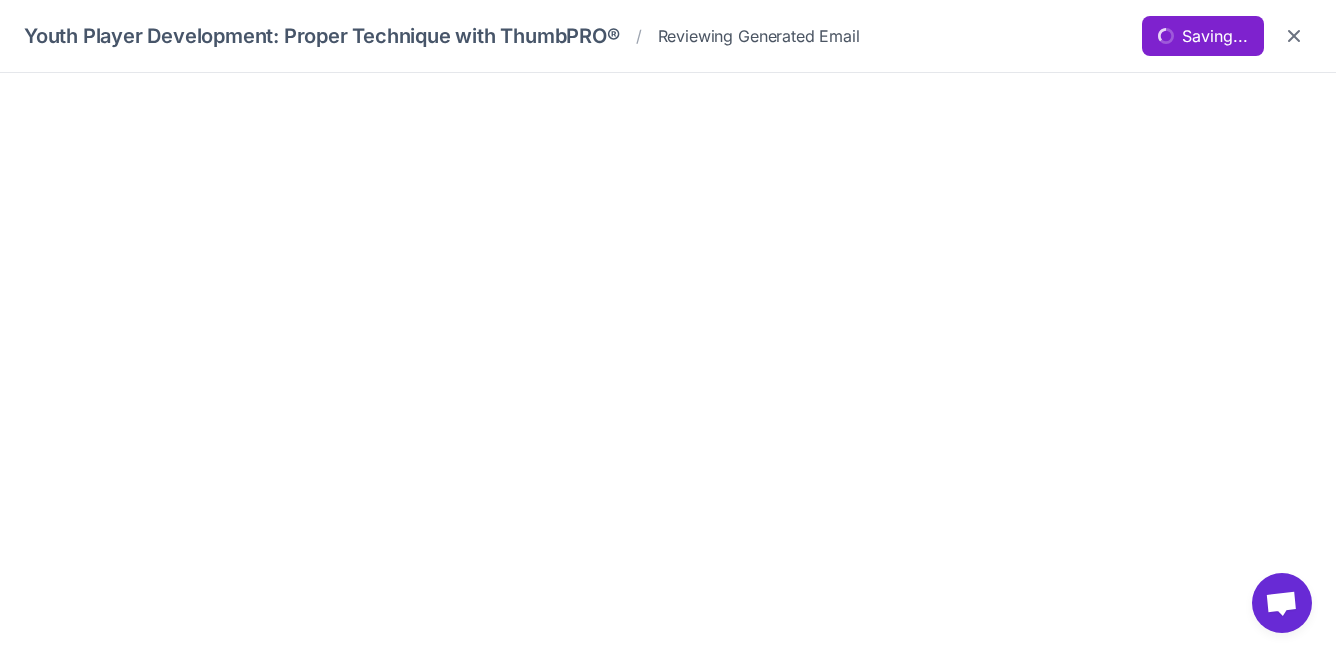 scroll, scrollTop: 0, scrollLeft: 0, axis: both 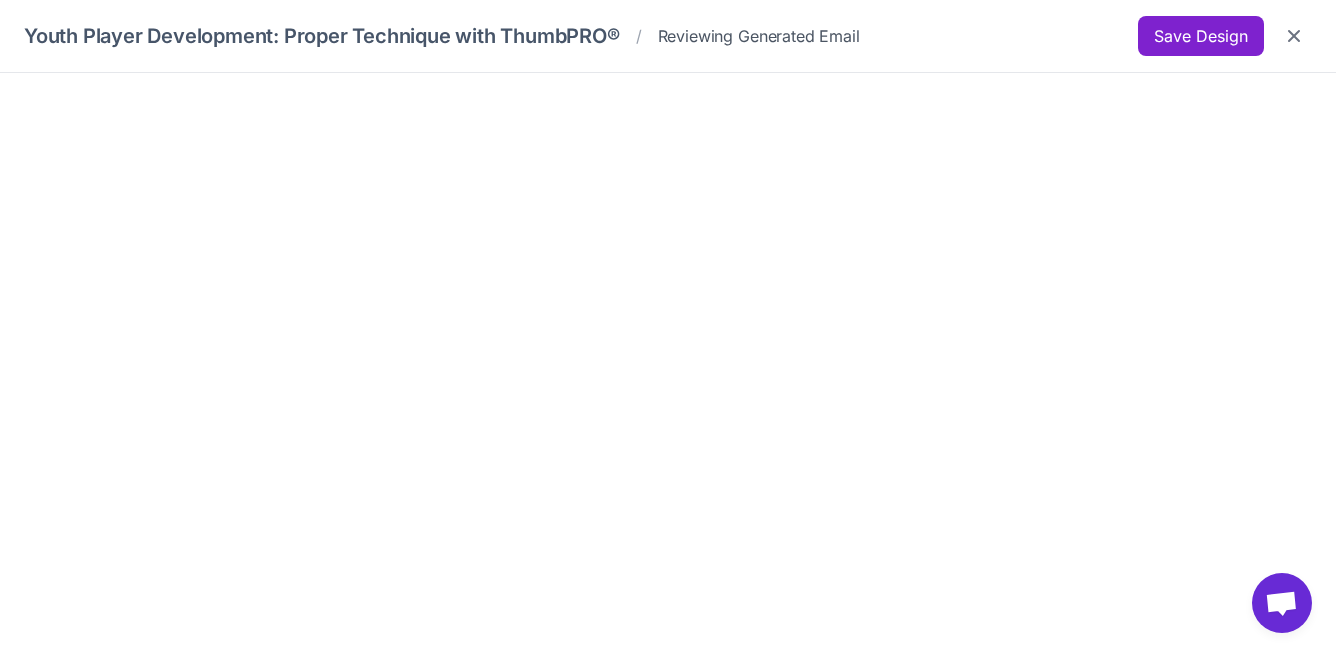 click on "Save Design" at bounding box center [1201, 36] 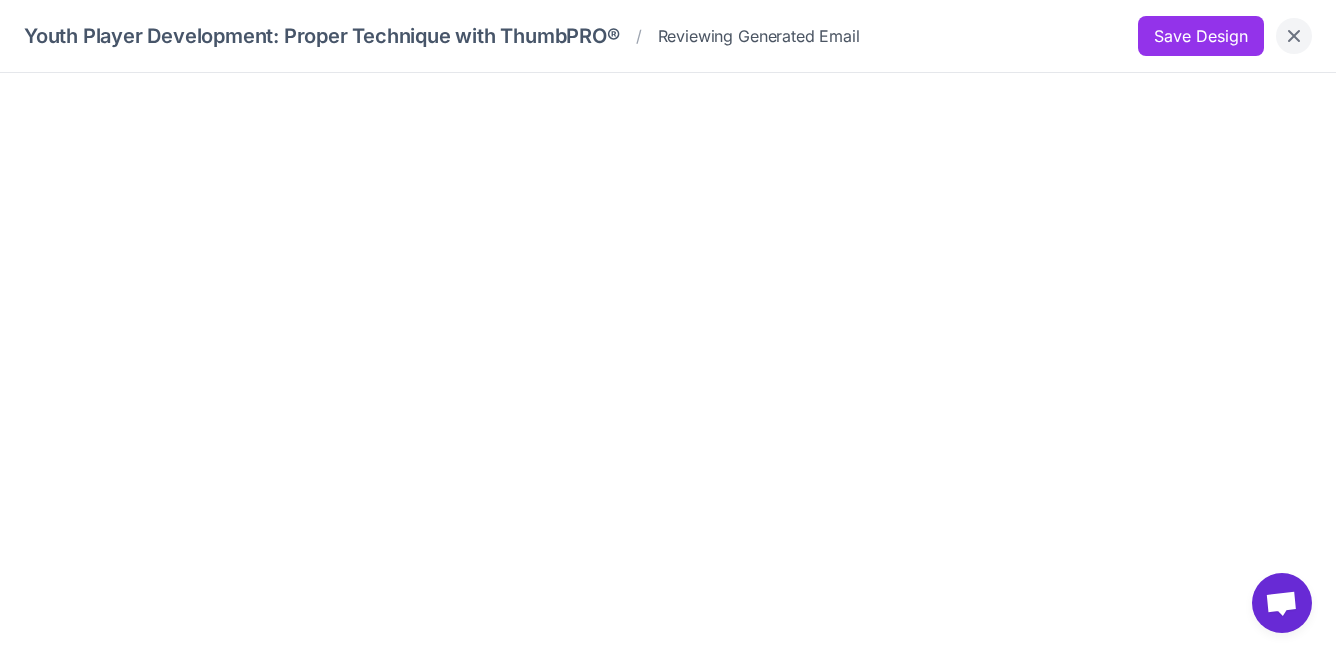 click 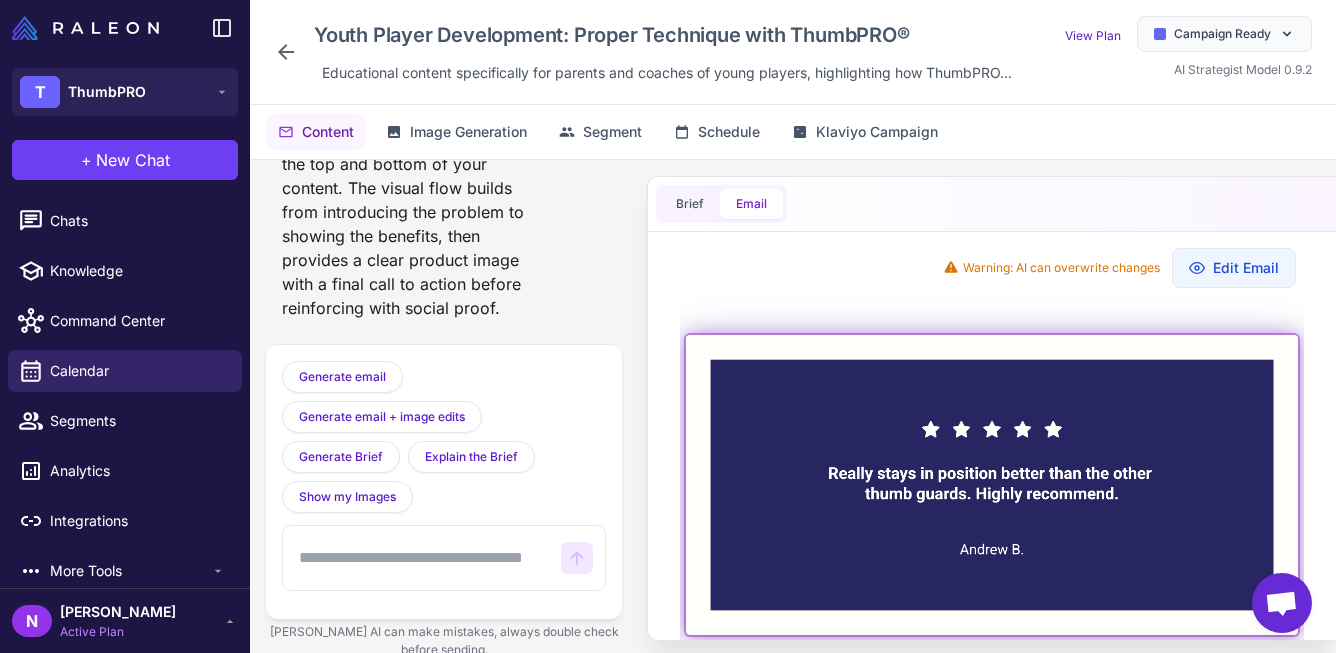 scroll, scrollTop: 2182, scrollLeft: 0, axis: vertical 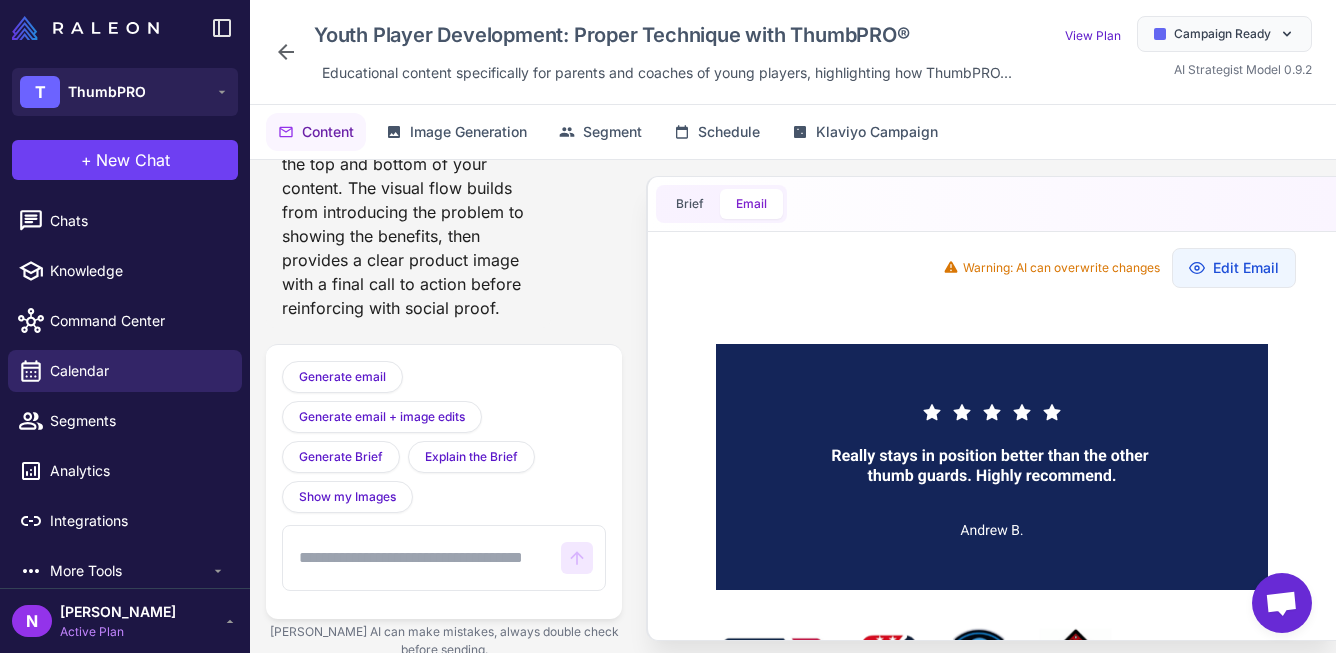 click at bounding box center (422, 558) 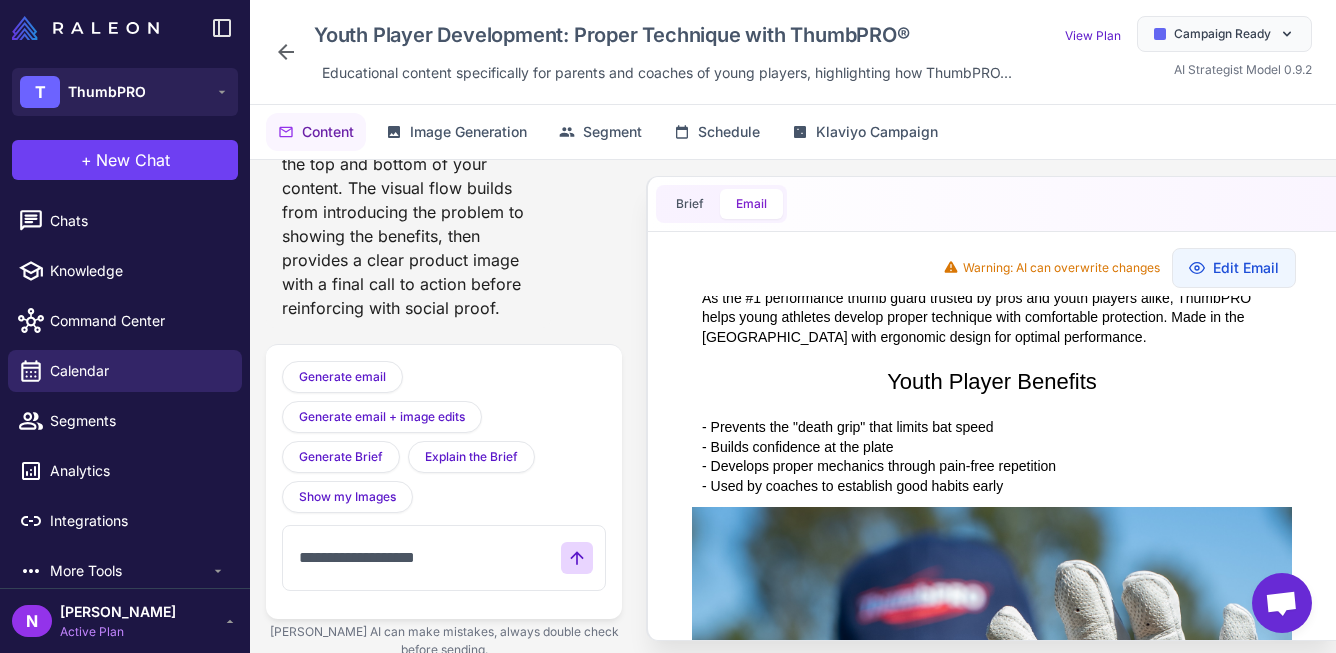 scroll, scrollTop: 1272, scrollLeft: 0, axis: vertical 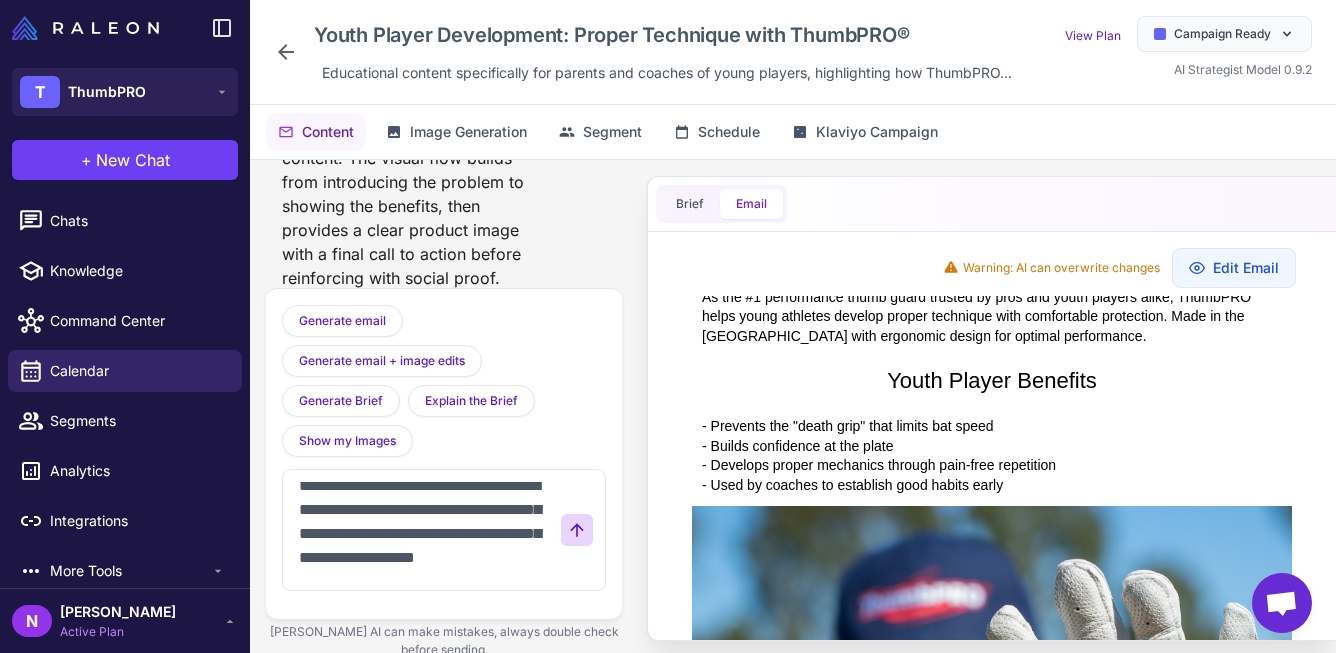 type on "**********" 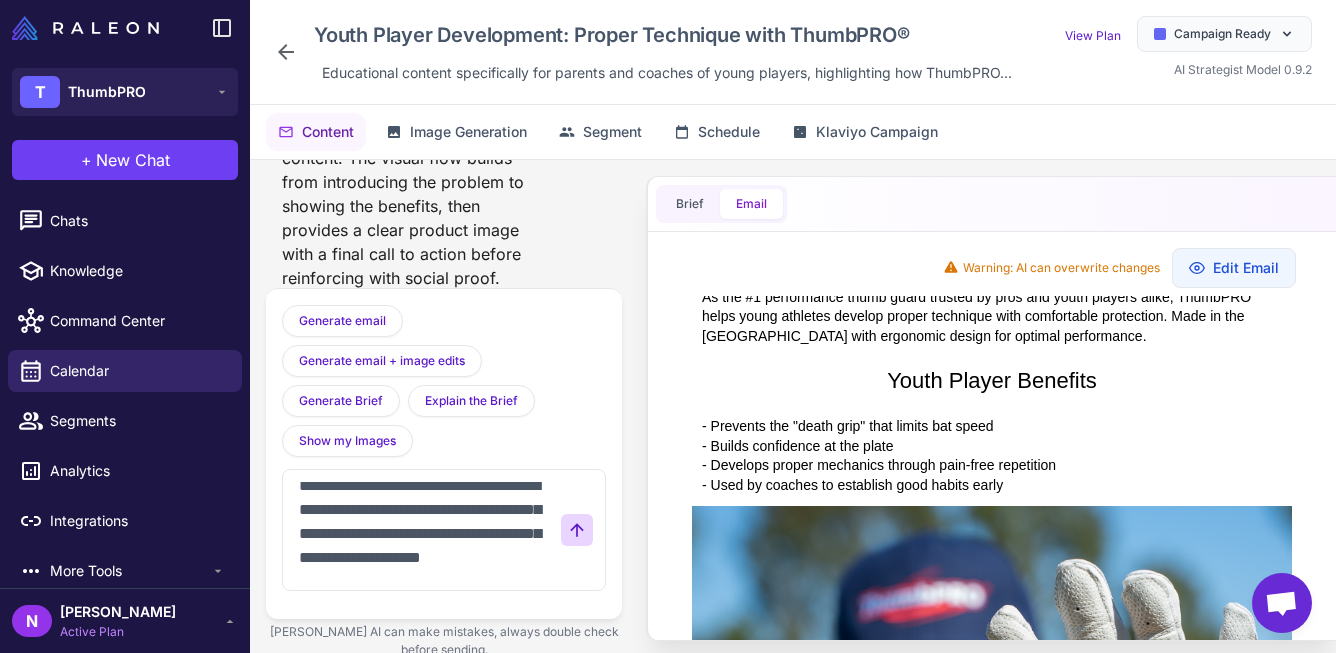 type 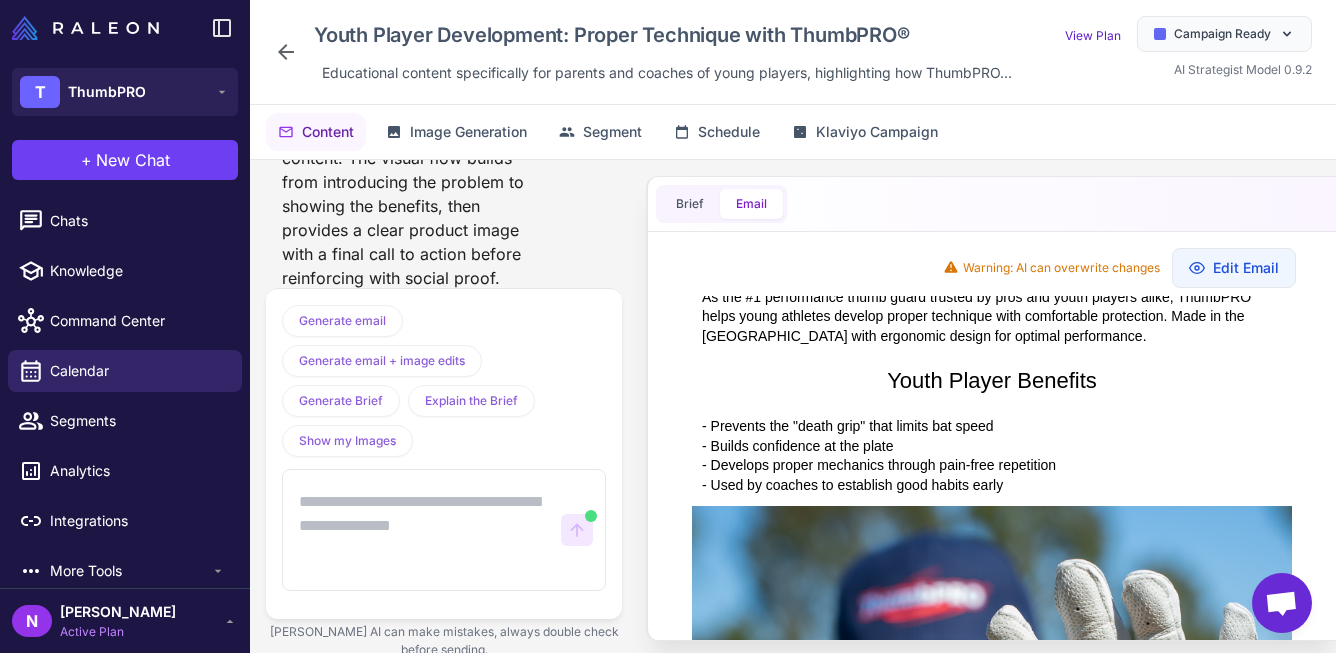 scroll, scrollTop: 0, scrollLeft: 0, axis: both 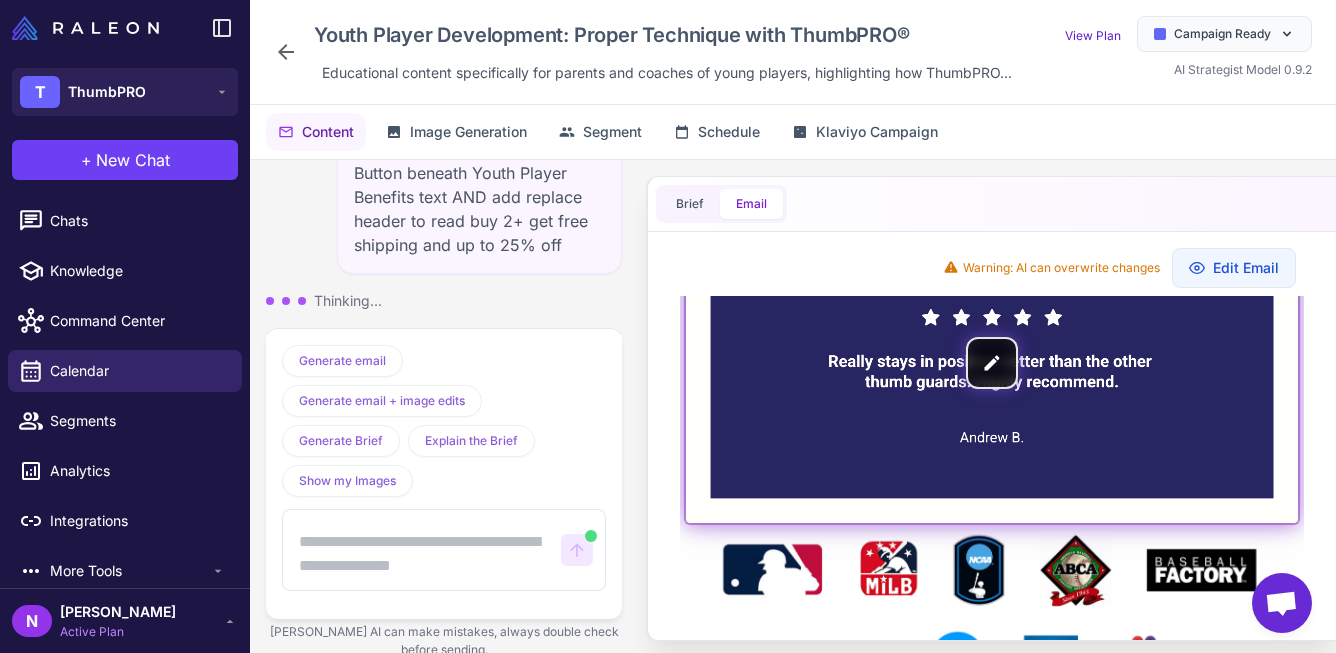 click at bounding box center [992, 373] 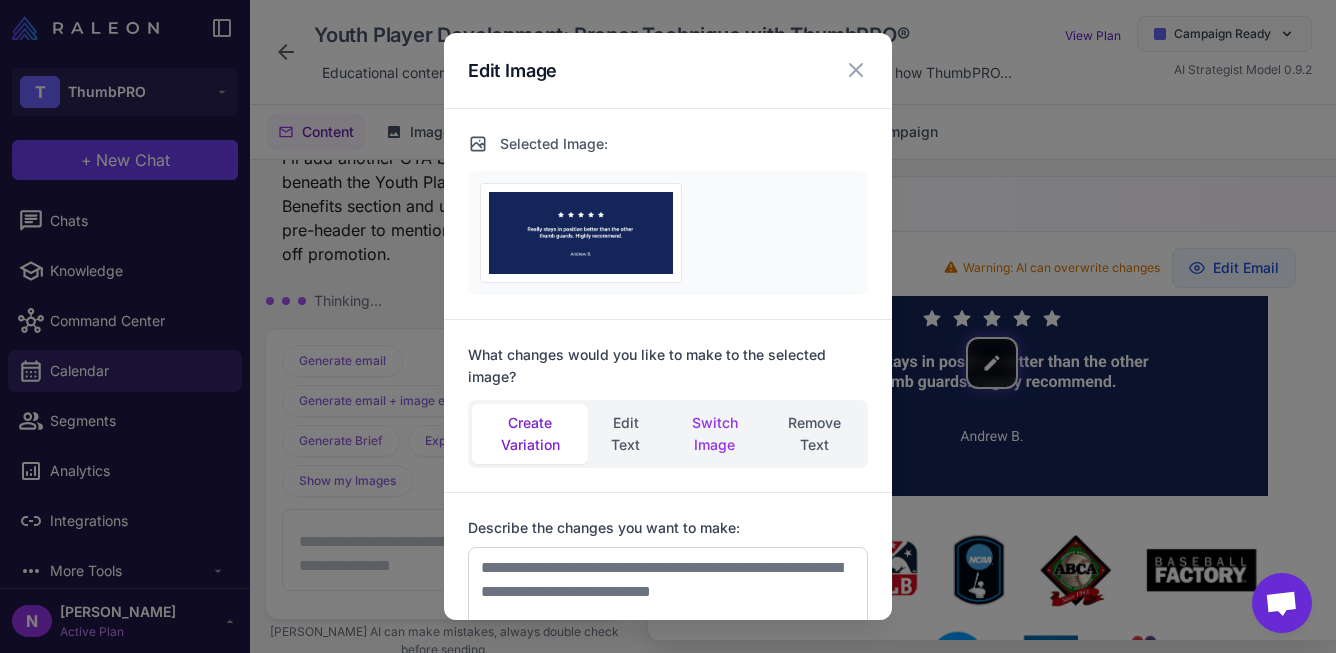 scroll, scrollTop: 6470, scrollLeft: 0, axis: vertical 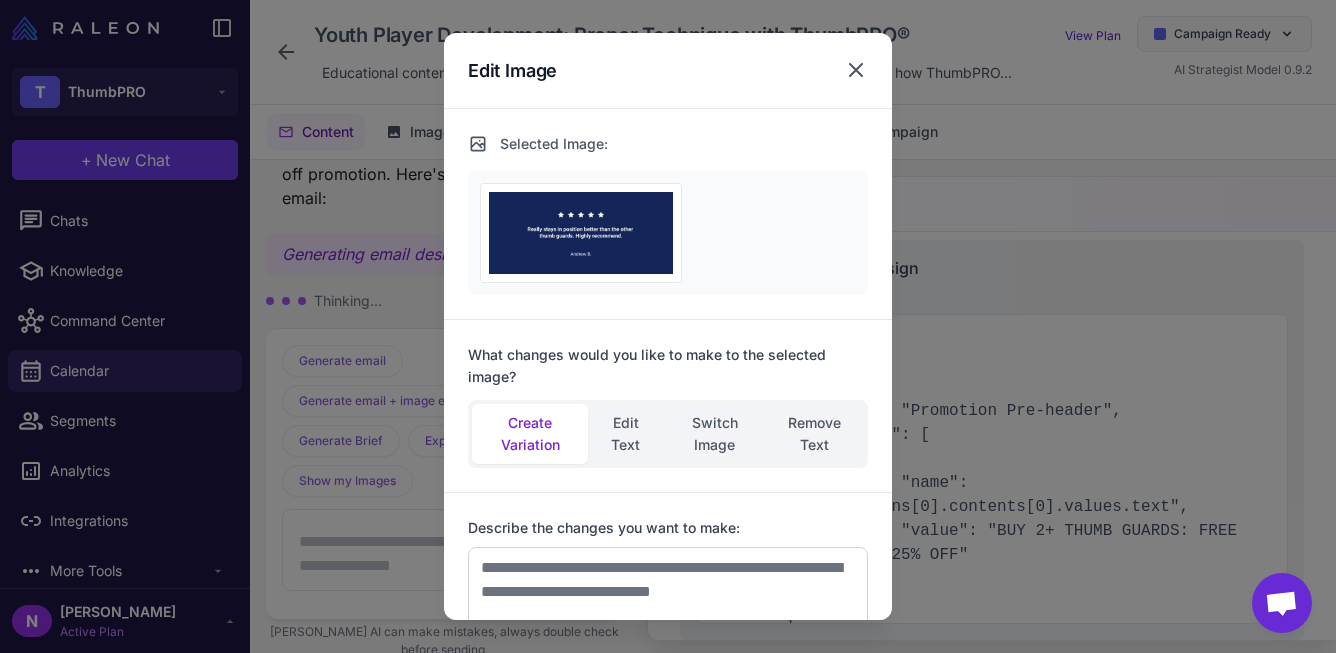 click 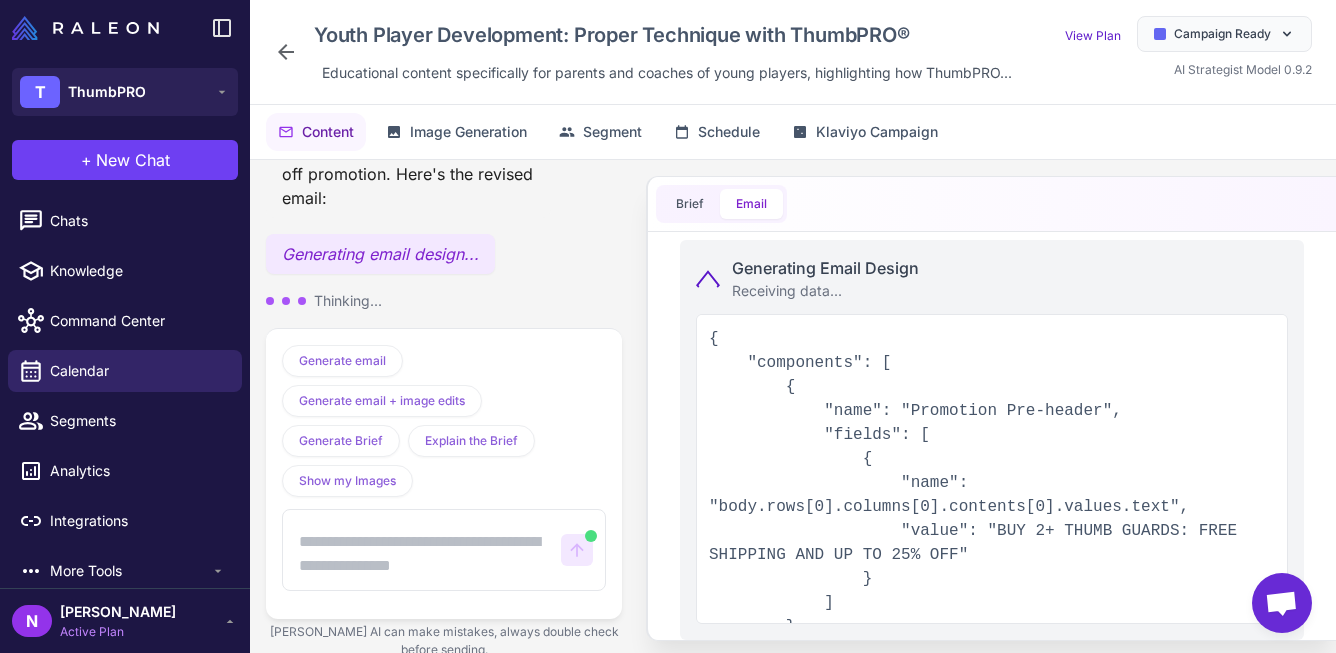 scroll, scrollTop: 0, scrollLeft: 0, axis: both 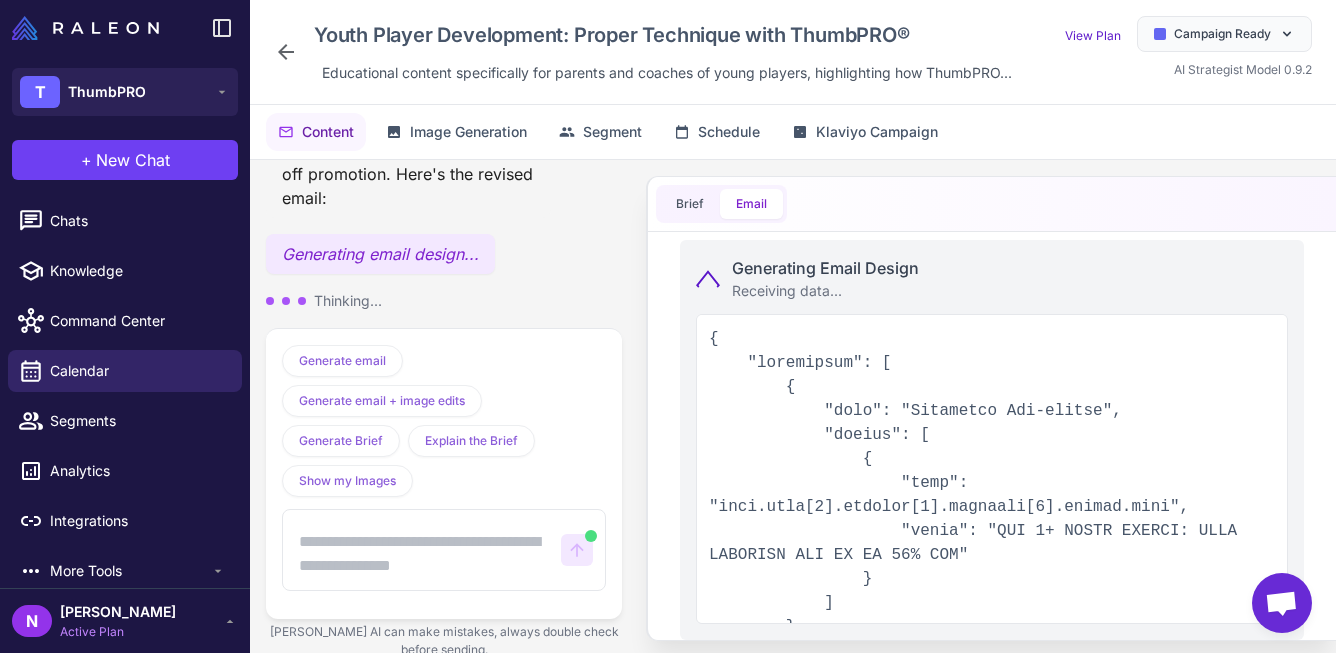 click on "Email" at bounding box center (751, 204) 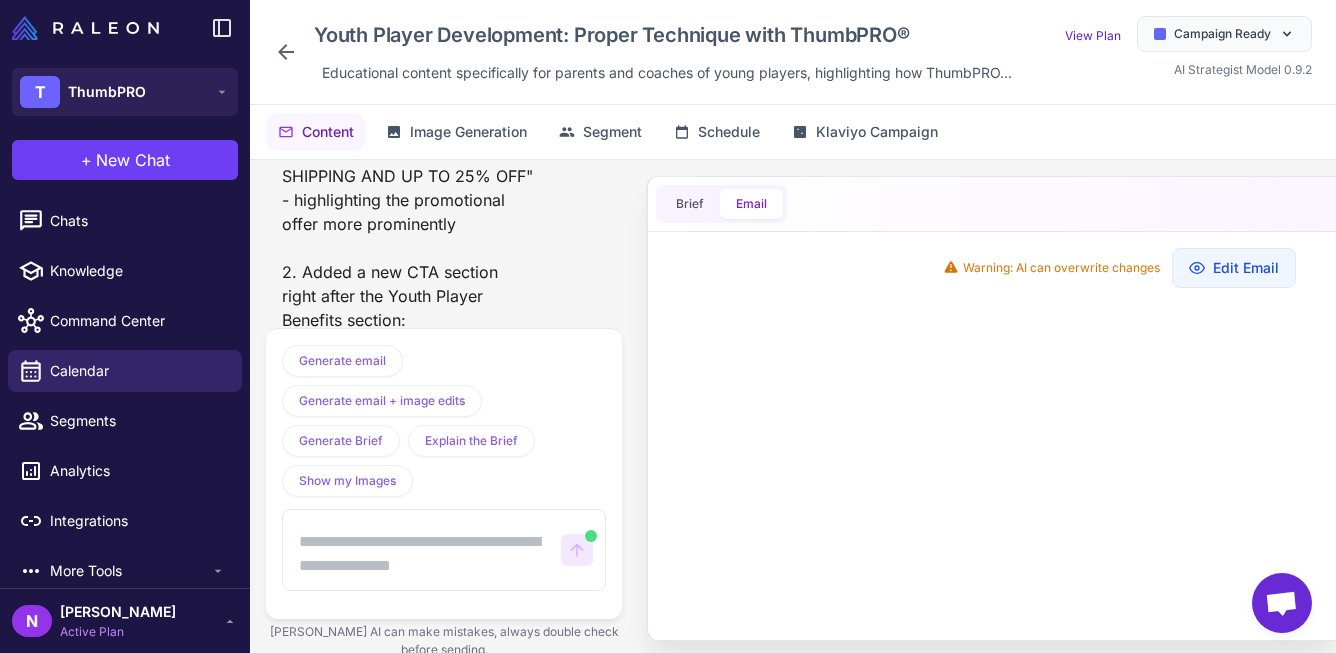 scroll, scrollTop: 6832, scrollLeft: 0, axis: vertical 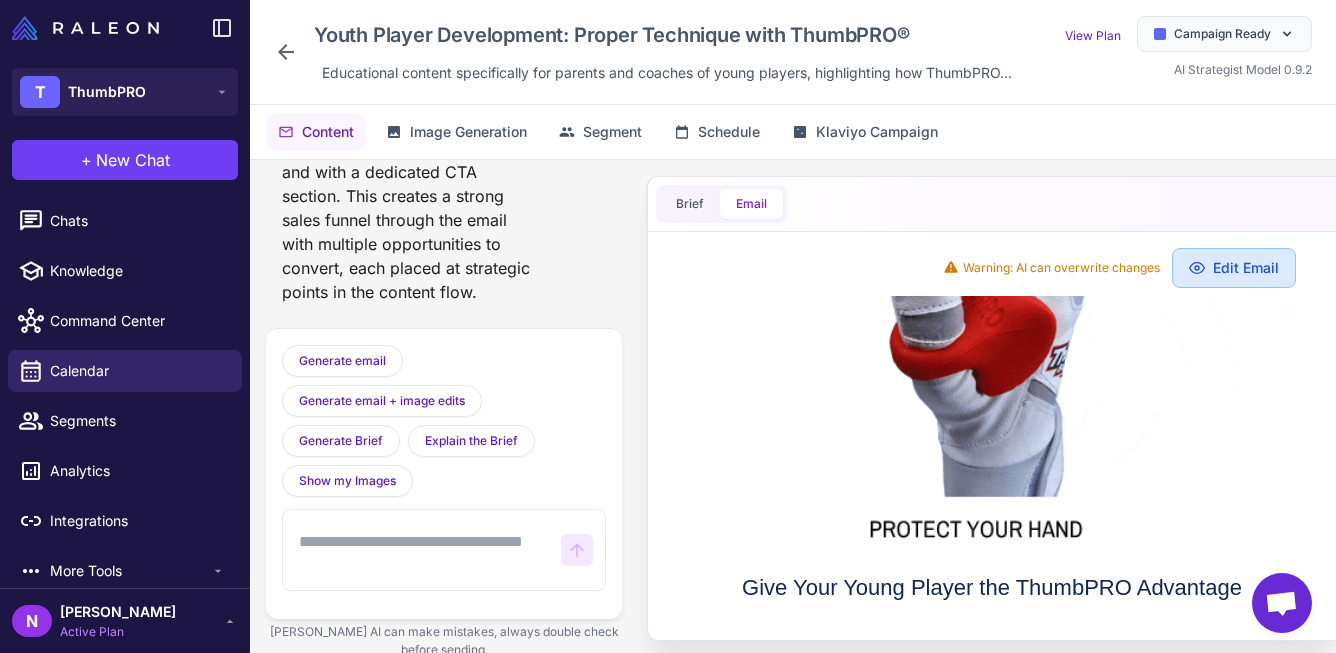 click on "Edit Email" at bounding box center (1234, 268) 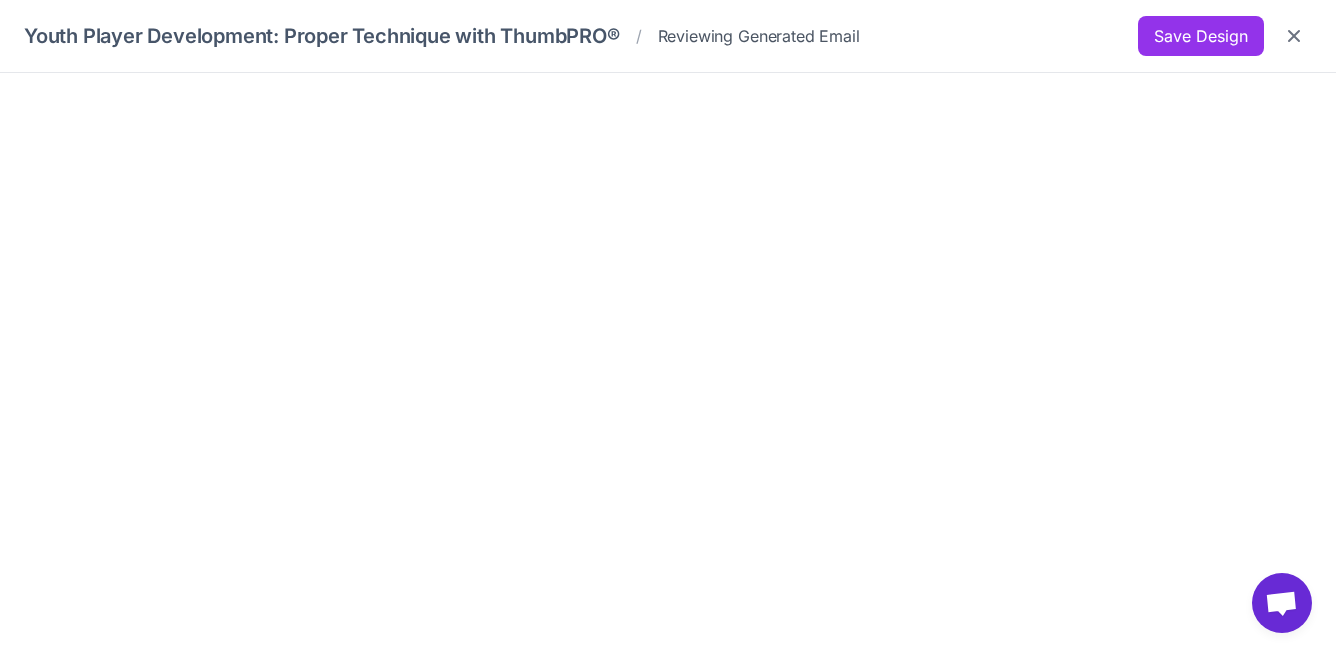 scroll, scrollTop: 0, scrollLeft: 0, axis: both 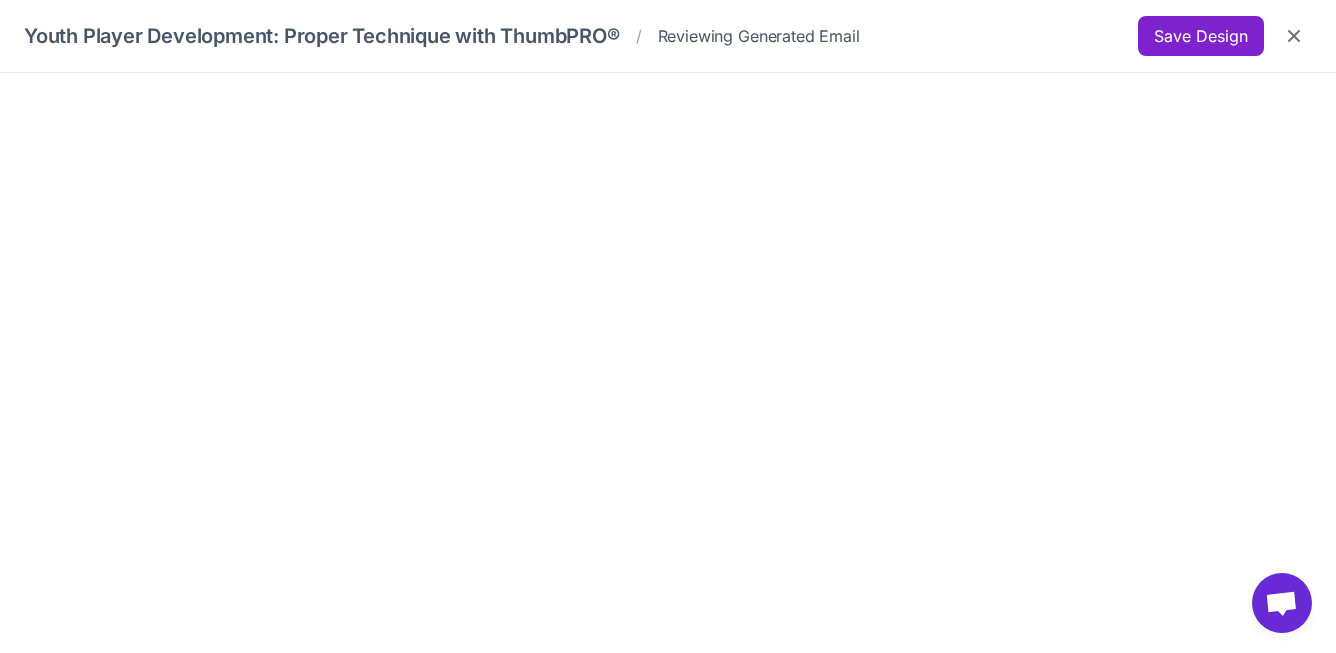 click on "Save Design" at bounding box center [1201, 36] 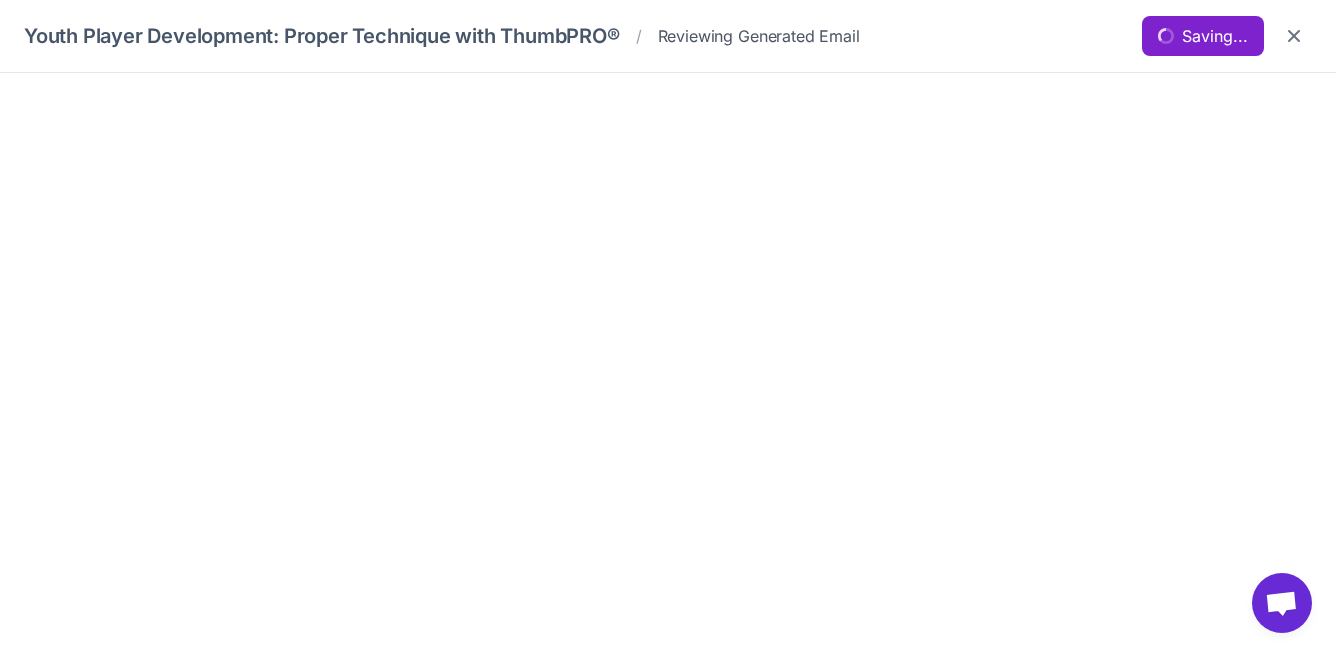 scroll, scrollTop: 0, scrollLeft: 0, axis: both 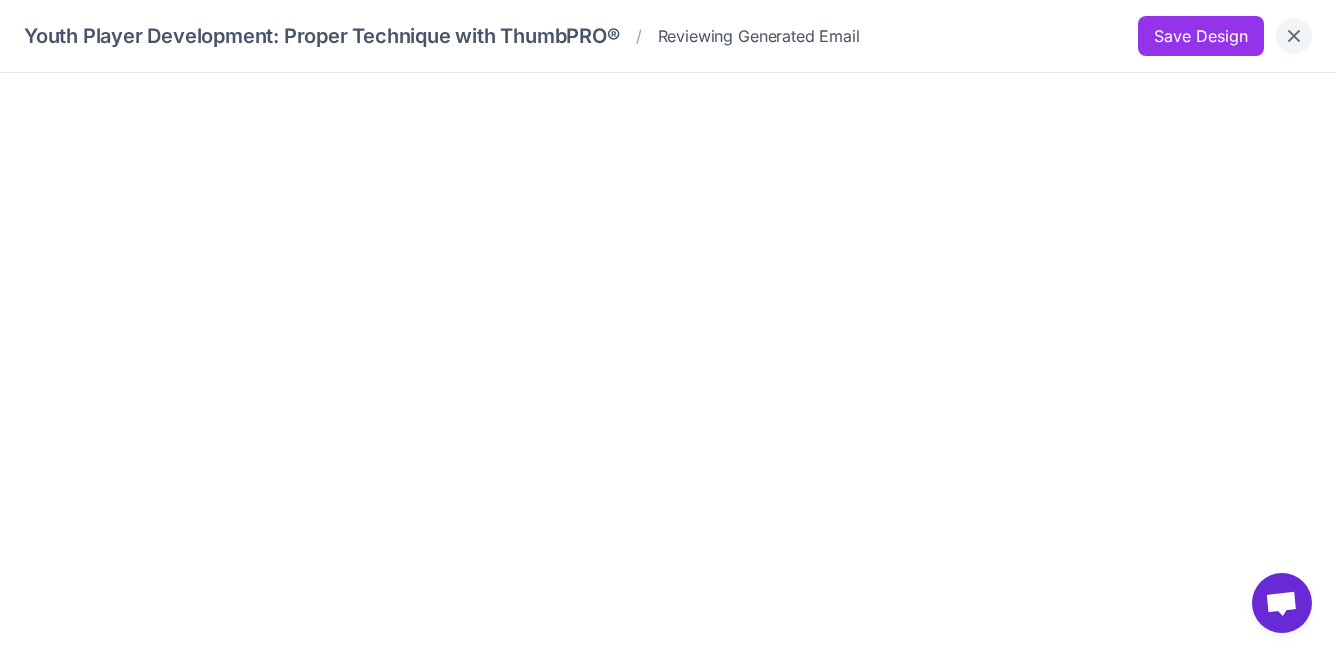click 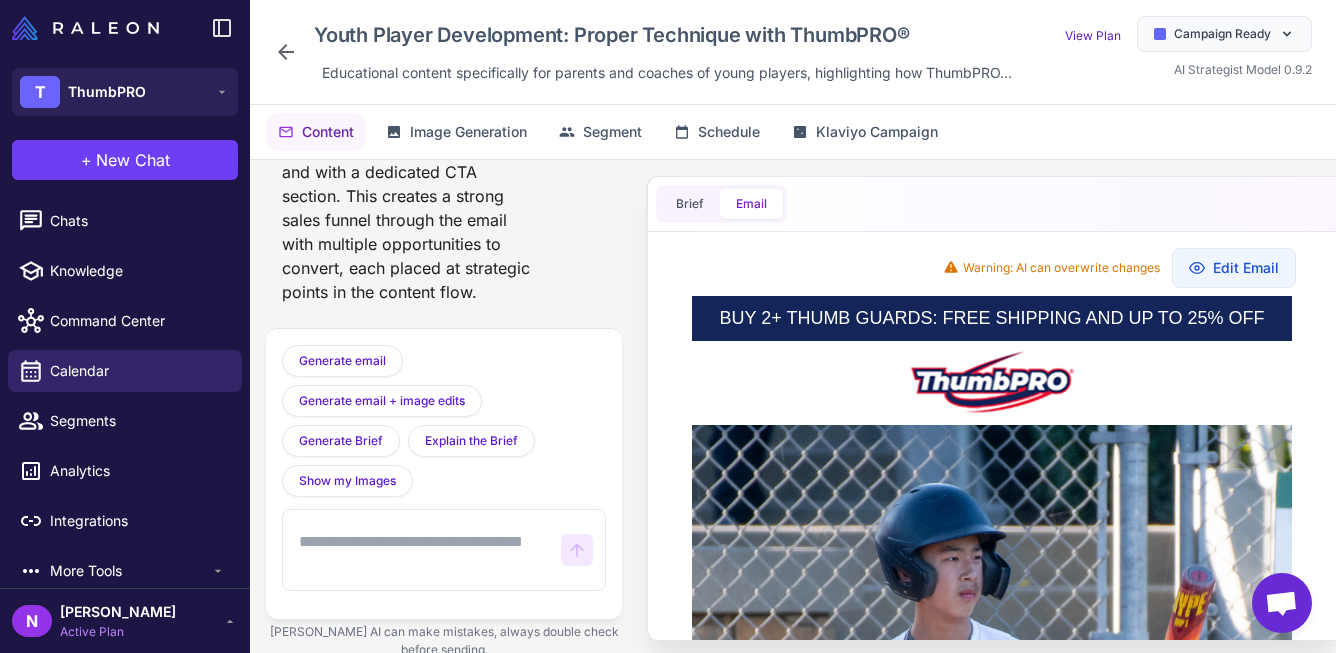 scroll, scrollTop: 0, scrollLeft: 0, axis: both 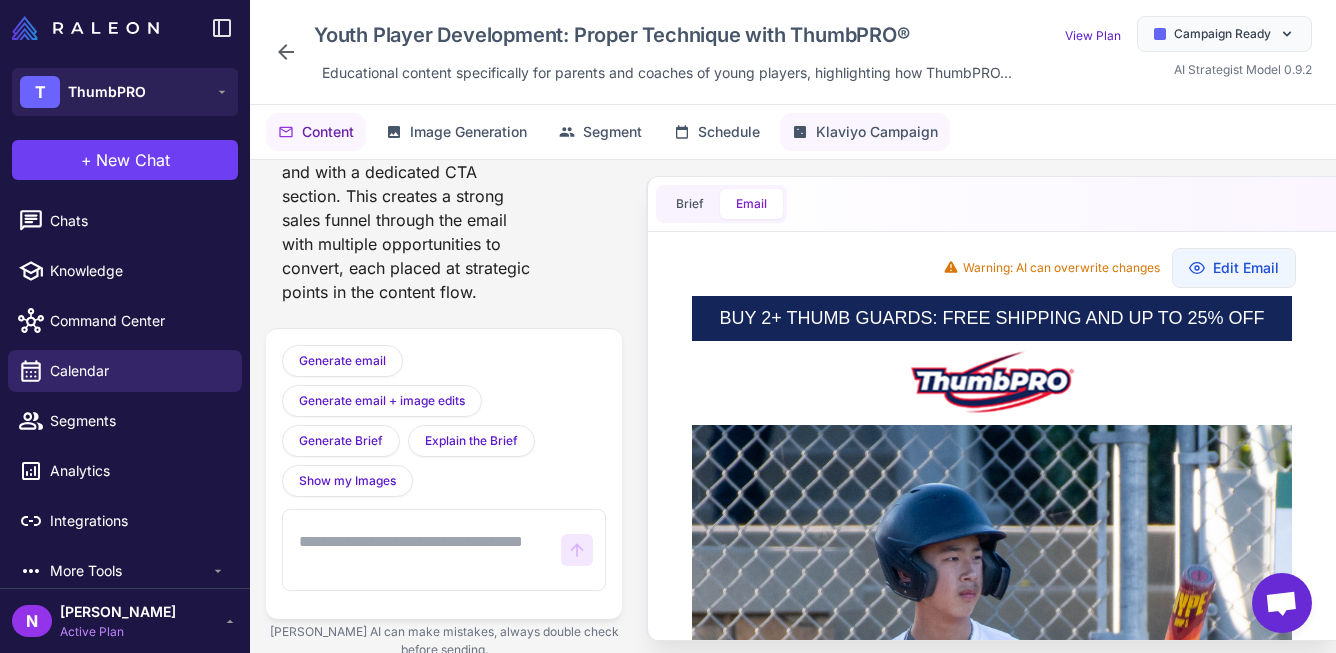 click on "Klaviyo Campaign" at bounding box center [877, 132] 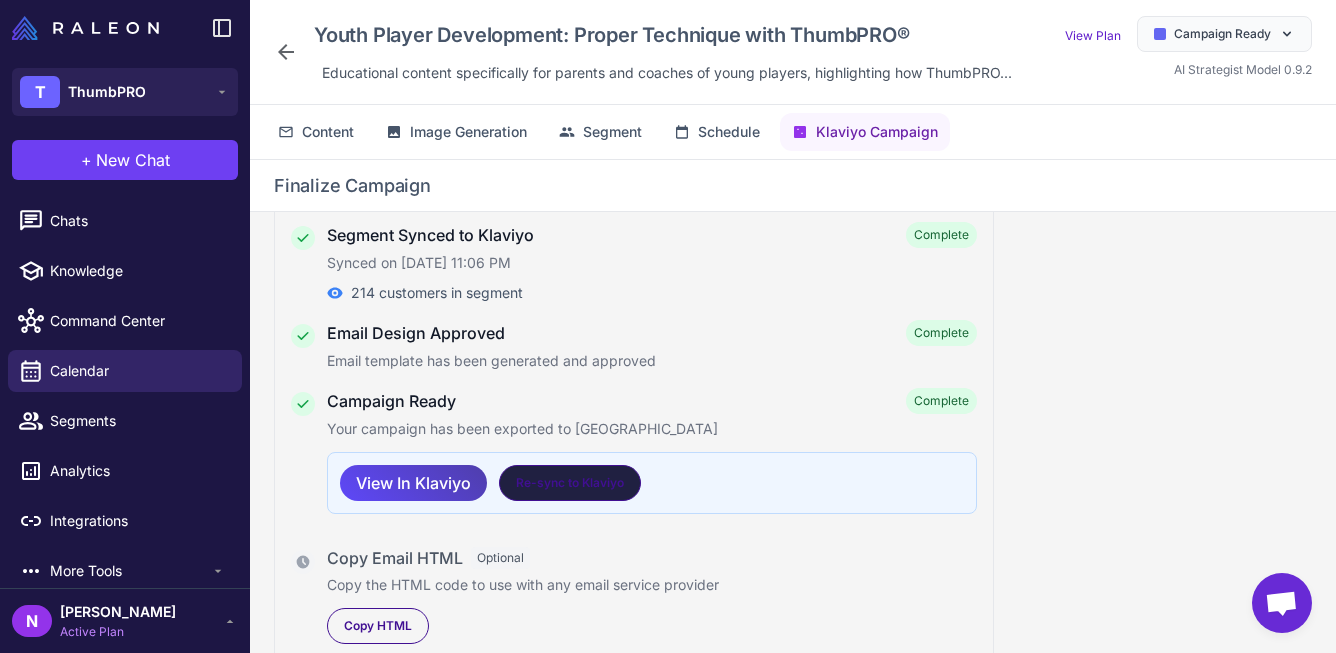 scroll, scrollTop: 114, scrollLeft: 0, axis: vertical 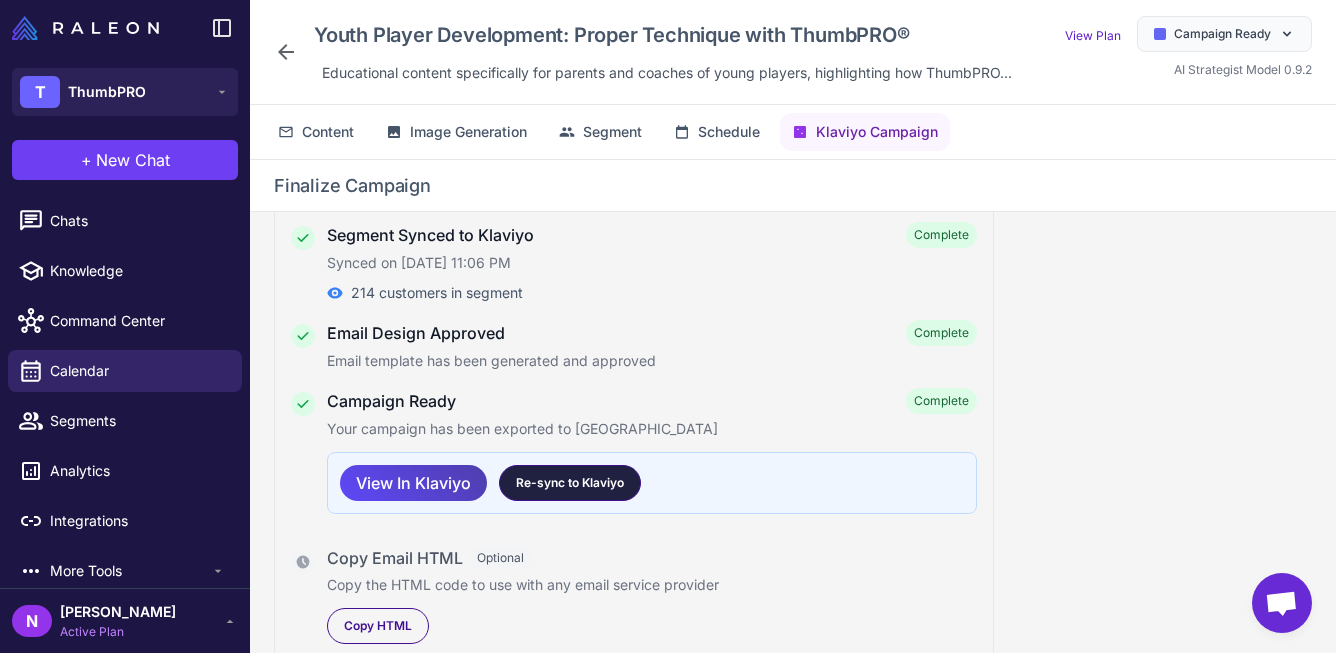 click on "Re-sync to Klaviyo" at bounding box center [570, 483] 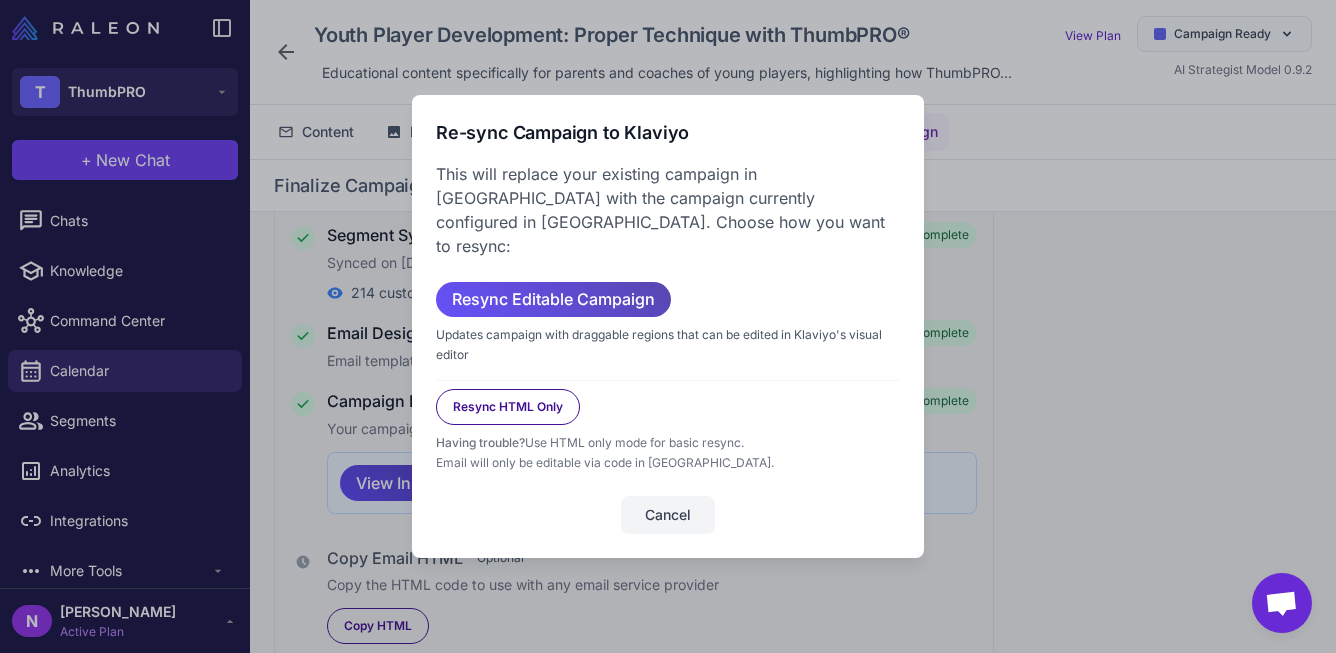 click on "Resync Editable Campaign" at bounding box center (553, 299) 